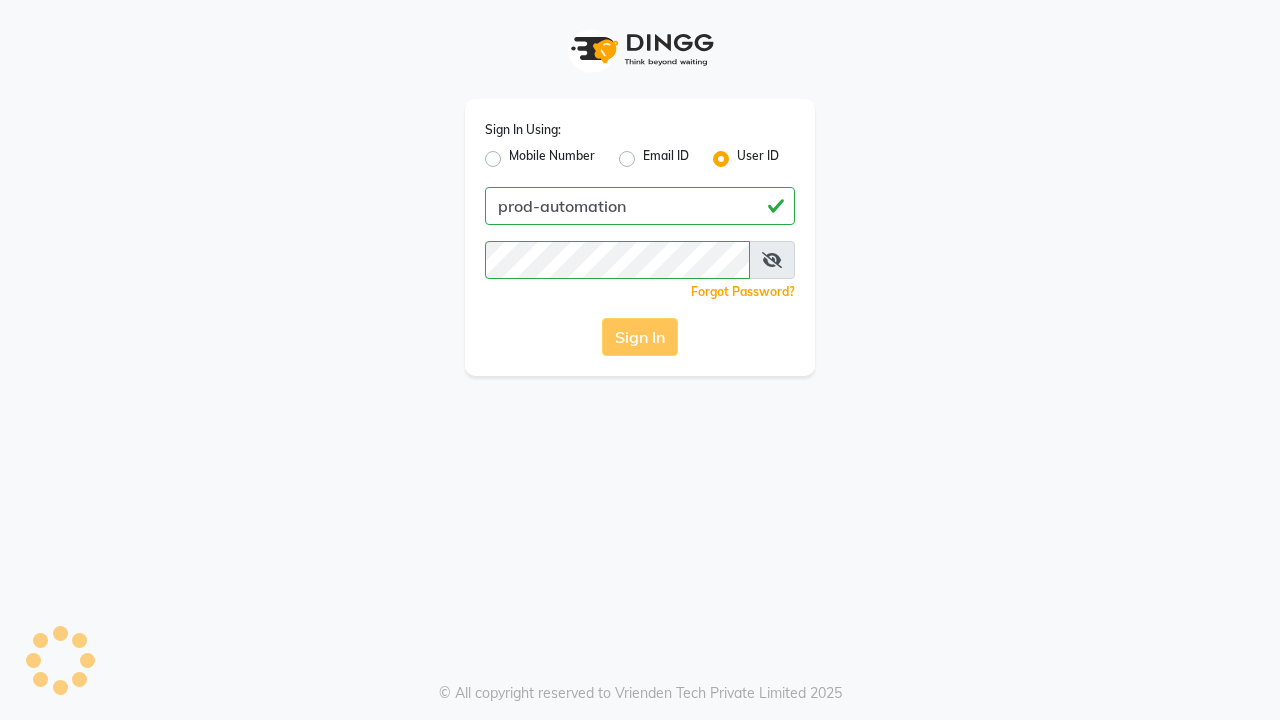 scroll, scrollTop: 0, scrollLeft: 0, axis: both 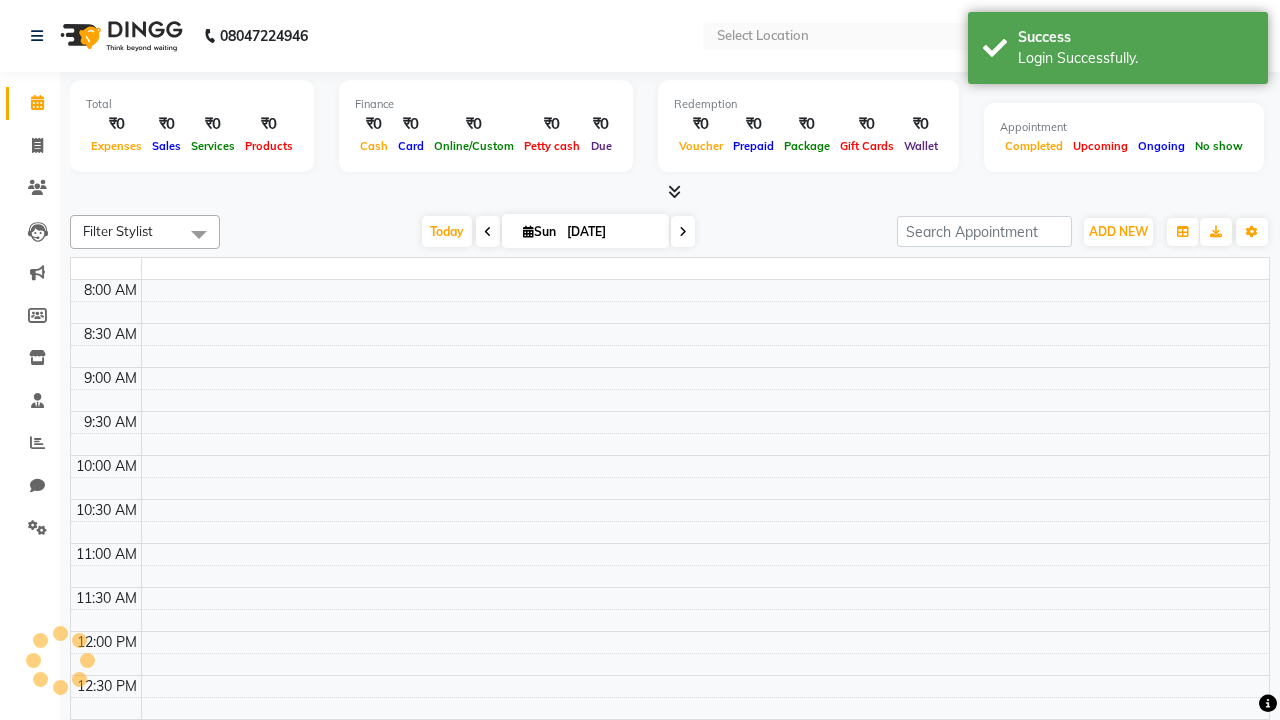 select on "en" 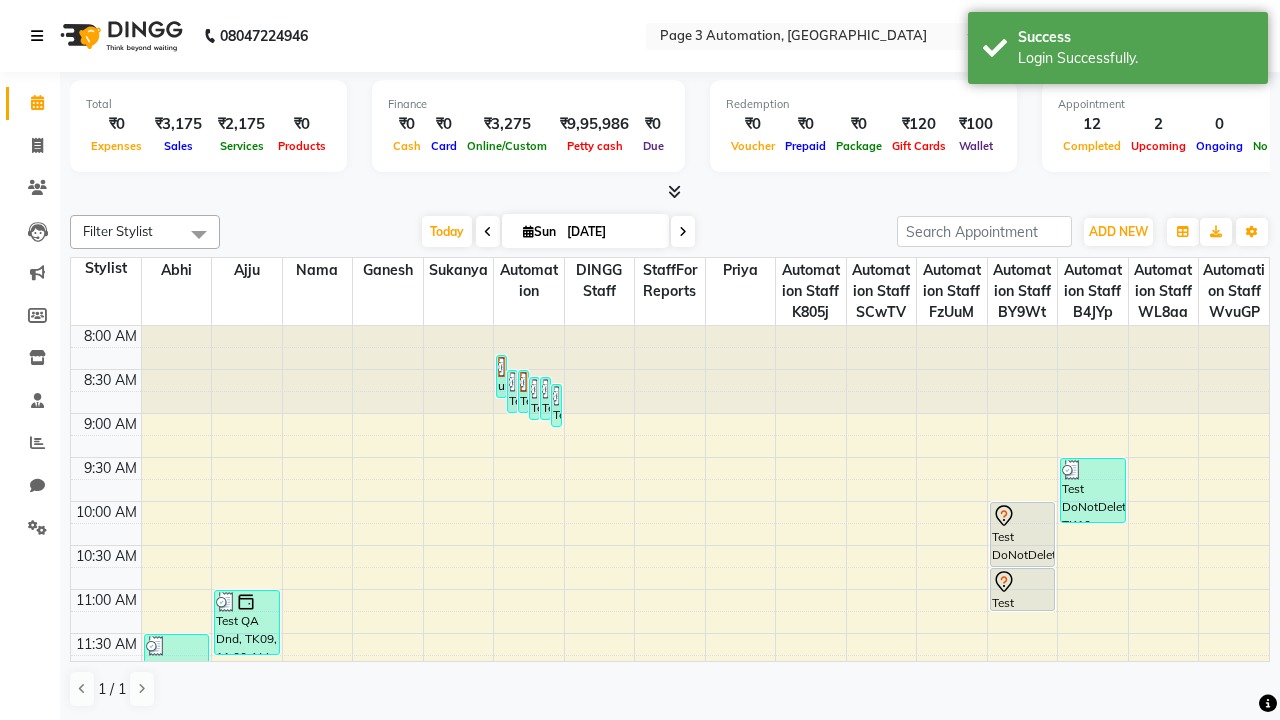 click at bounding box center (37, 36) 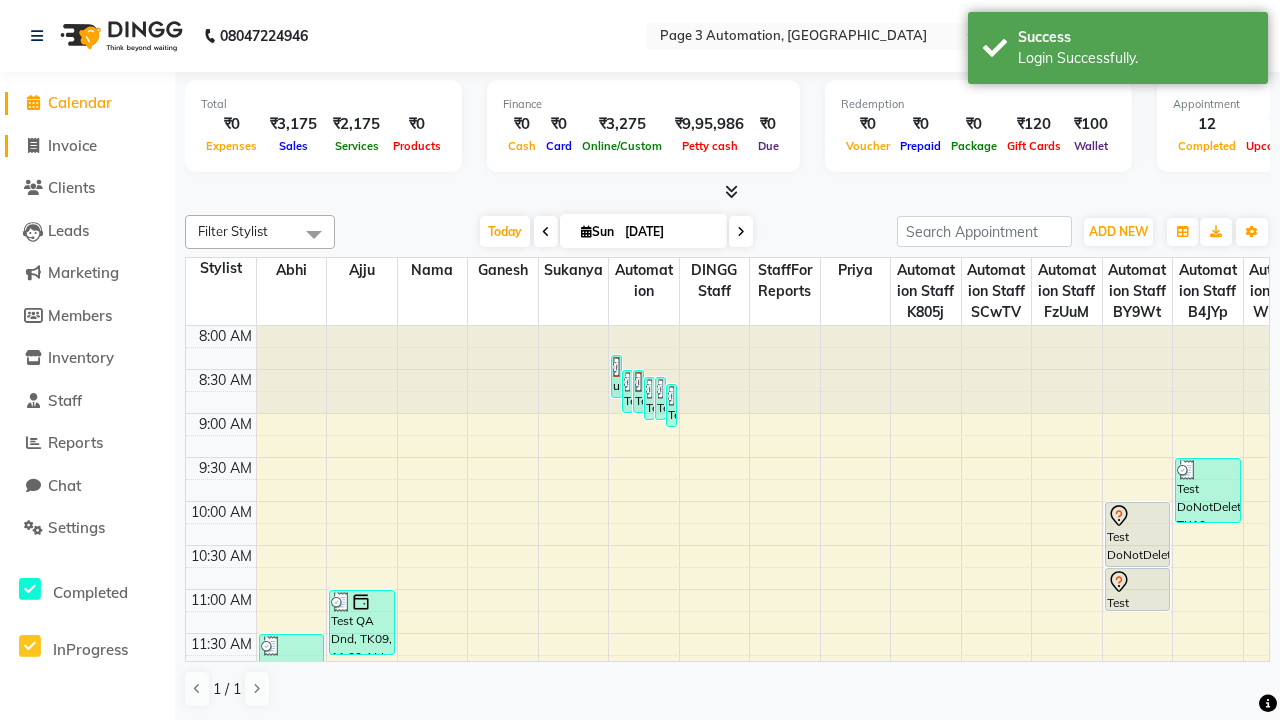 click on "Invoice" 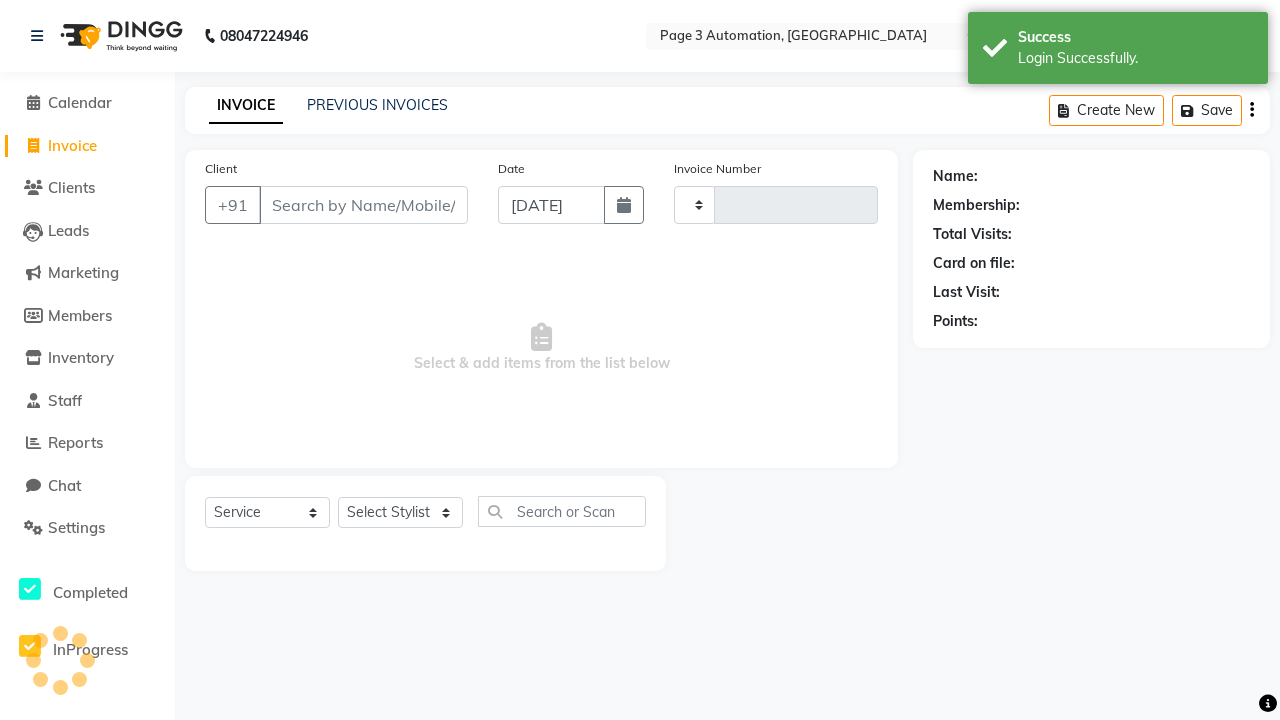 type on "7107" 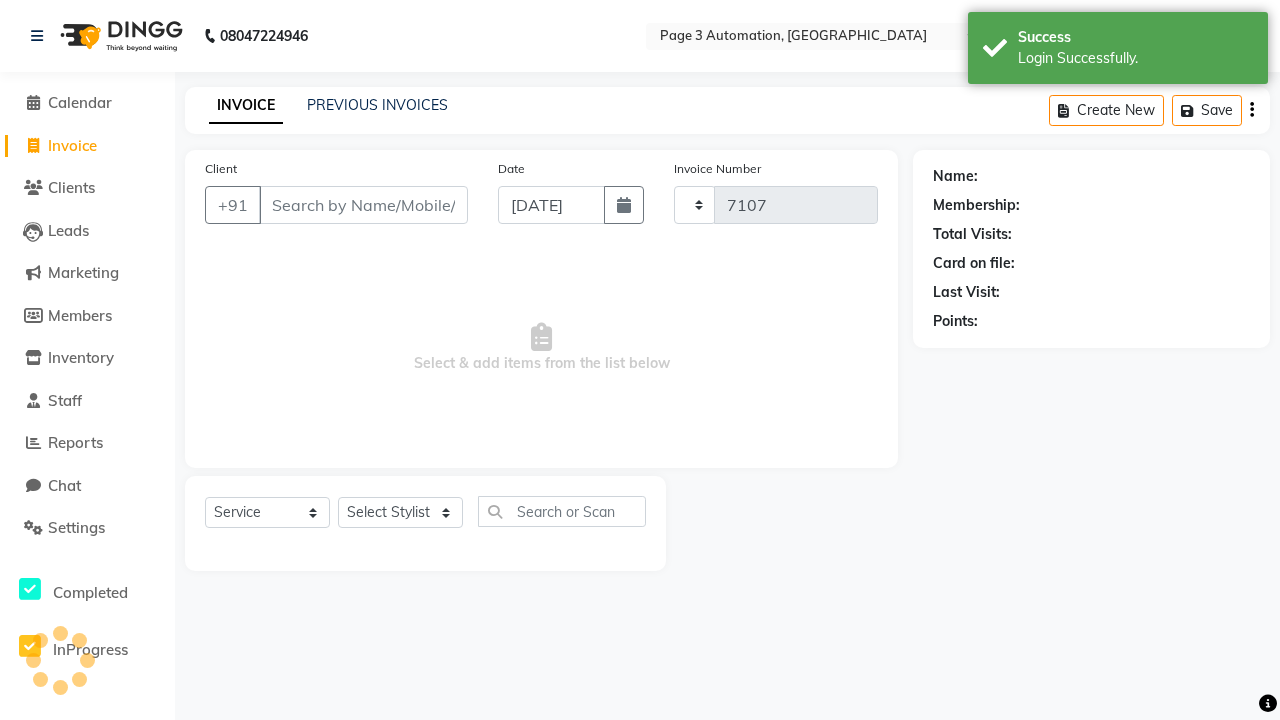 select on "2774" 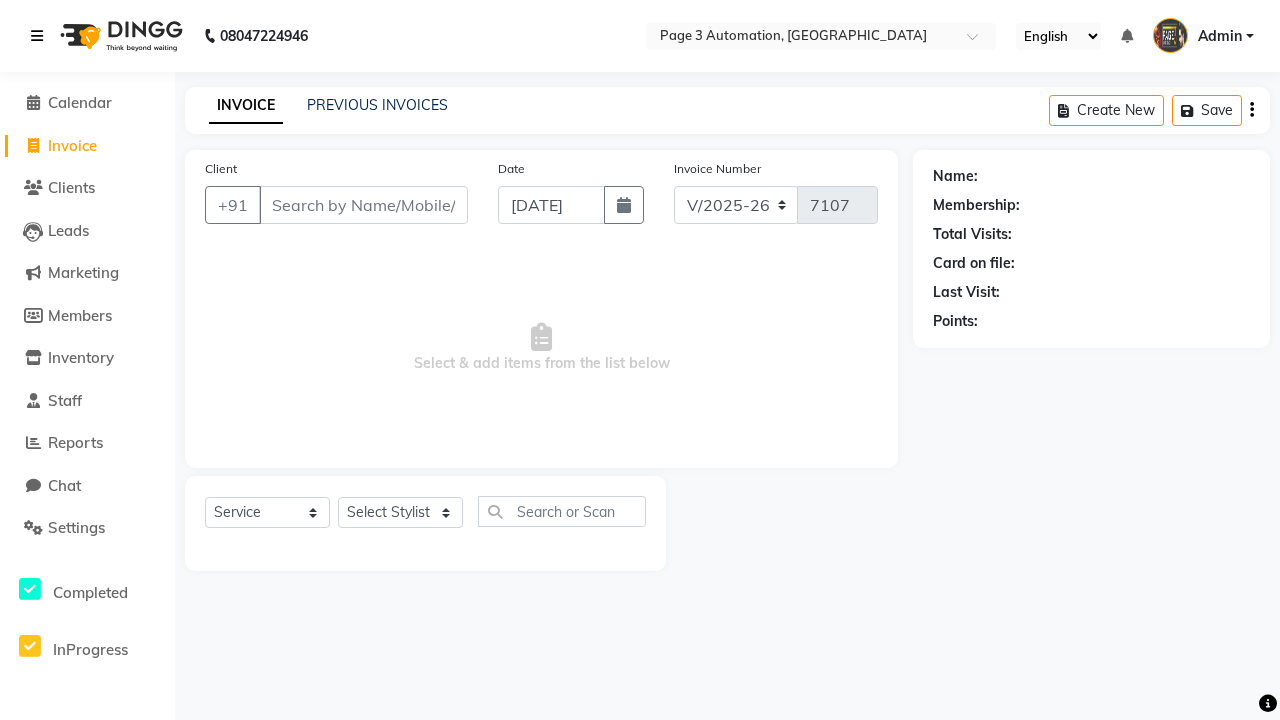 click at bounding box center [37, 36] 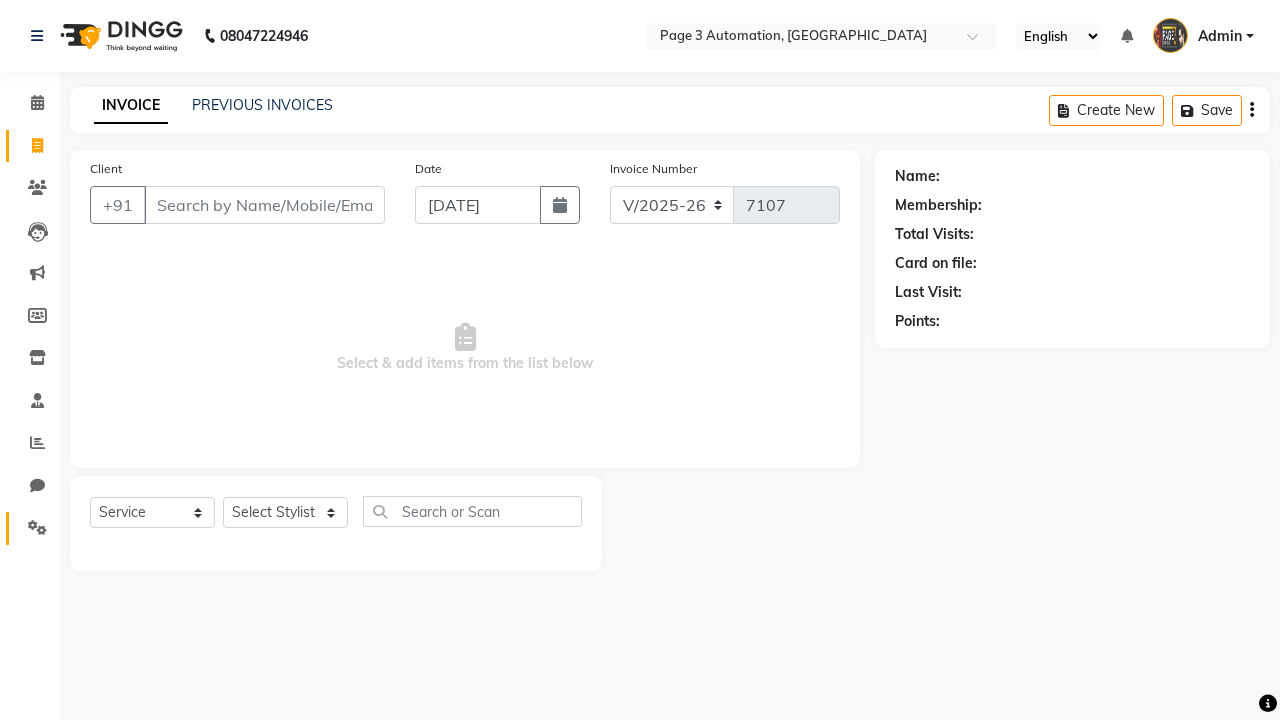 click 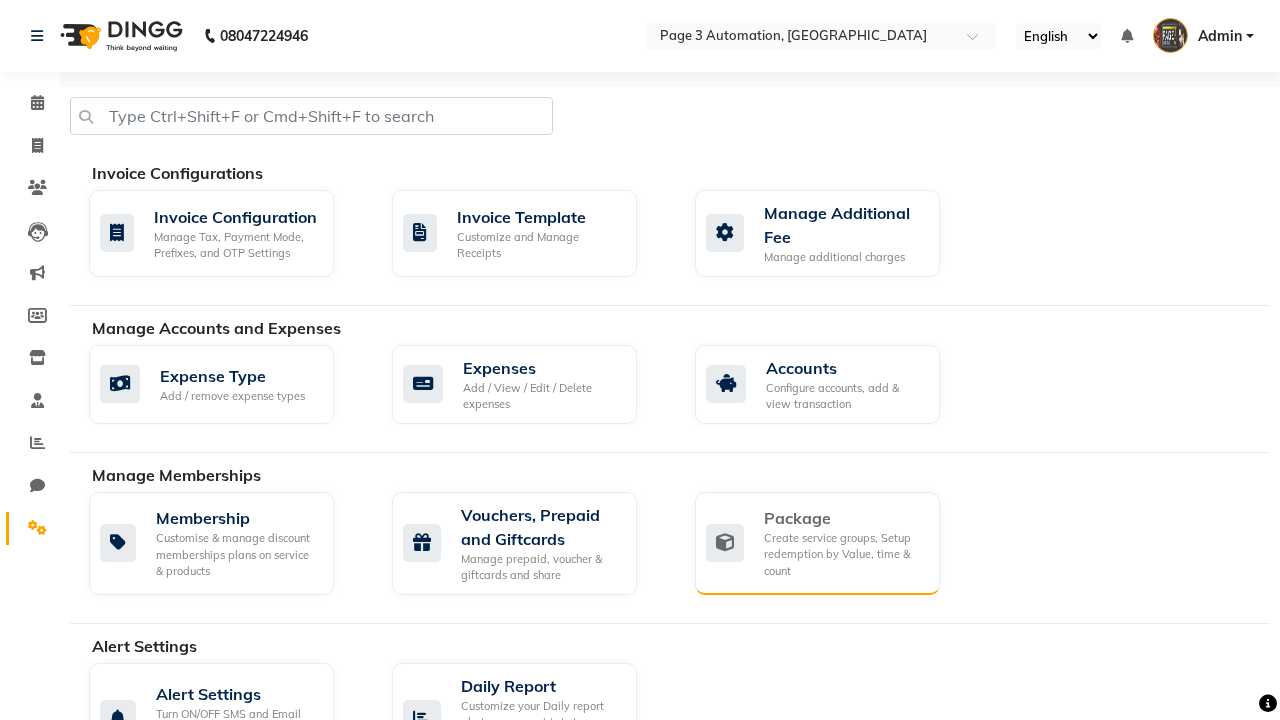 click on "Package" 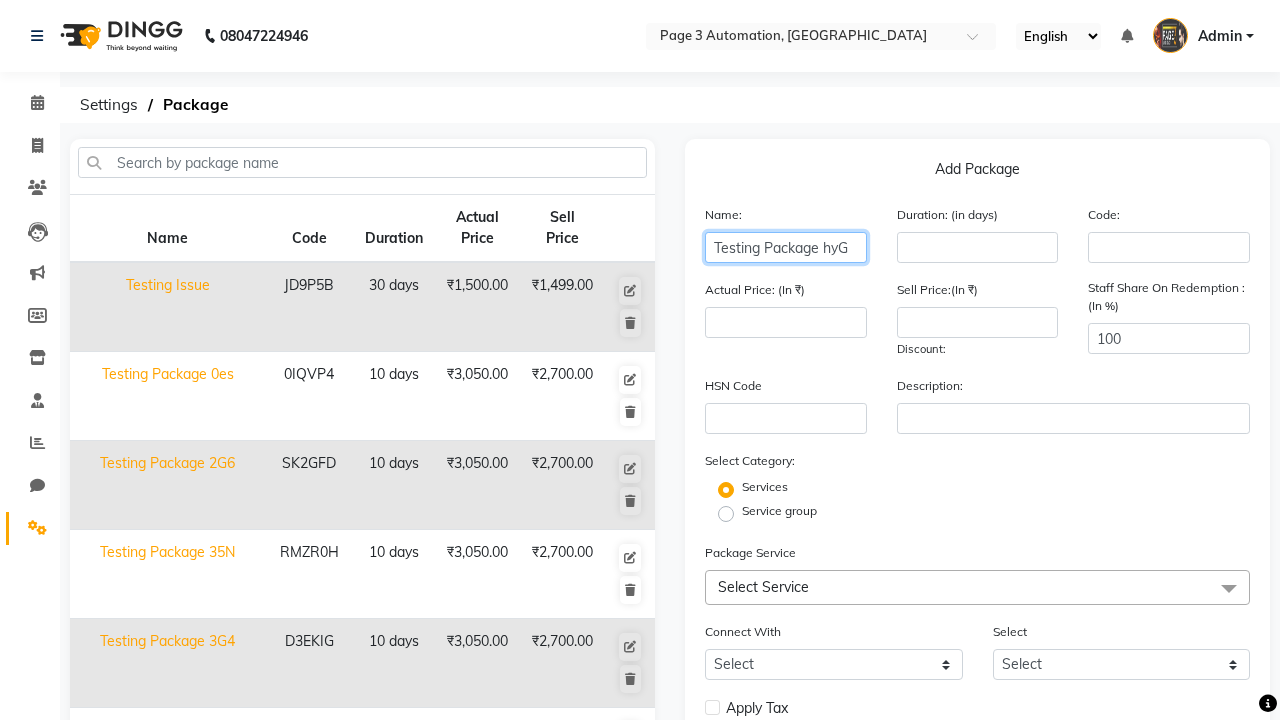 type on "Testing Package hyG" 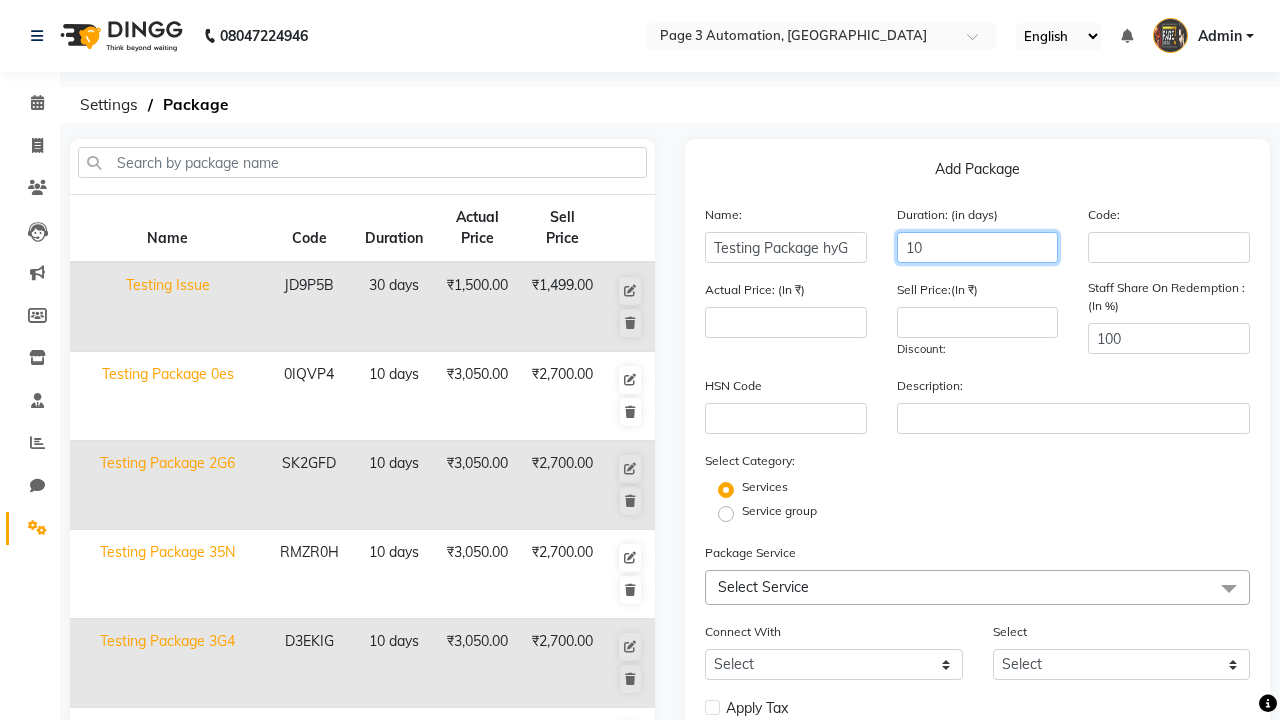 type on "10" 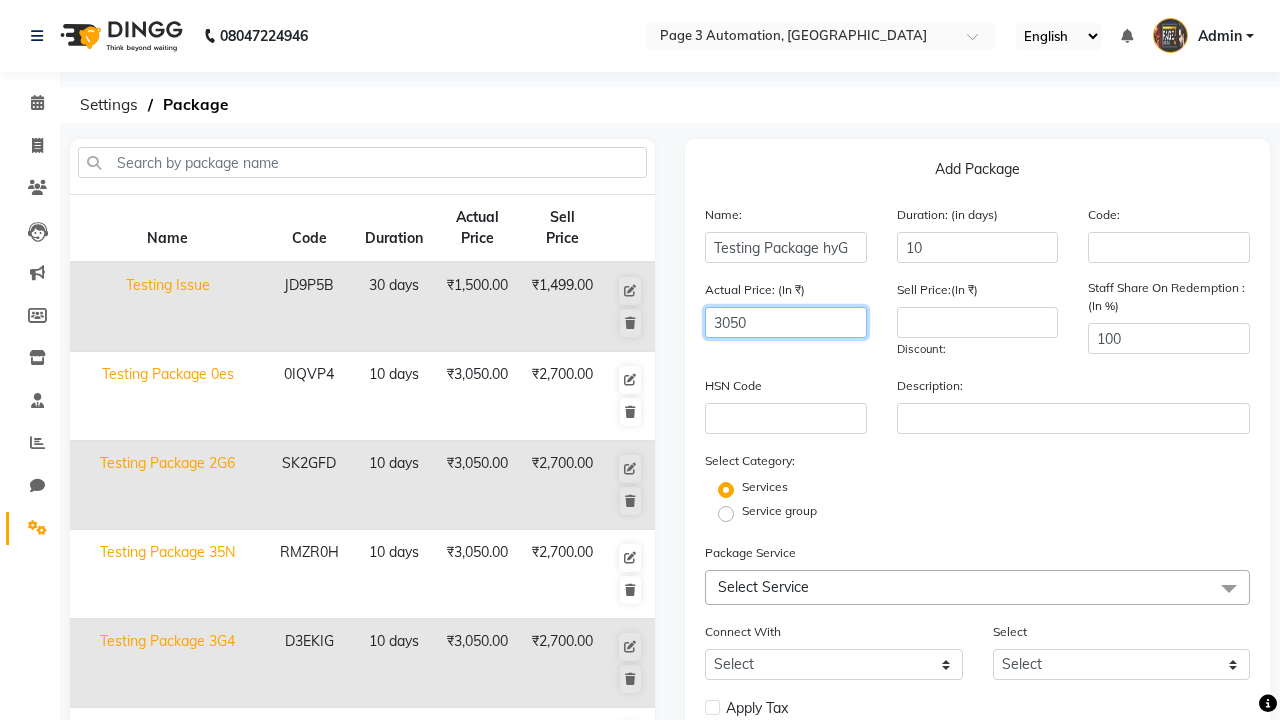 type on "3050" 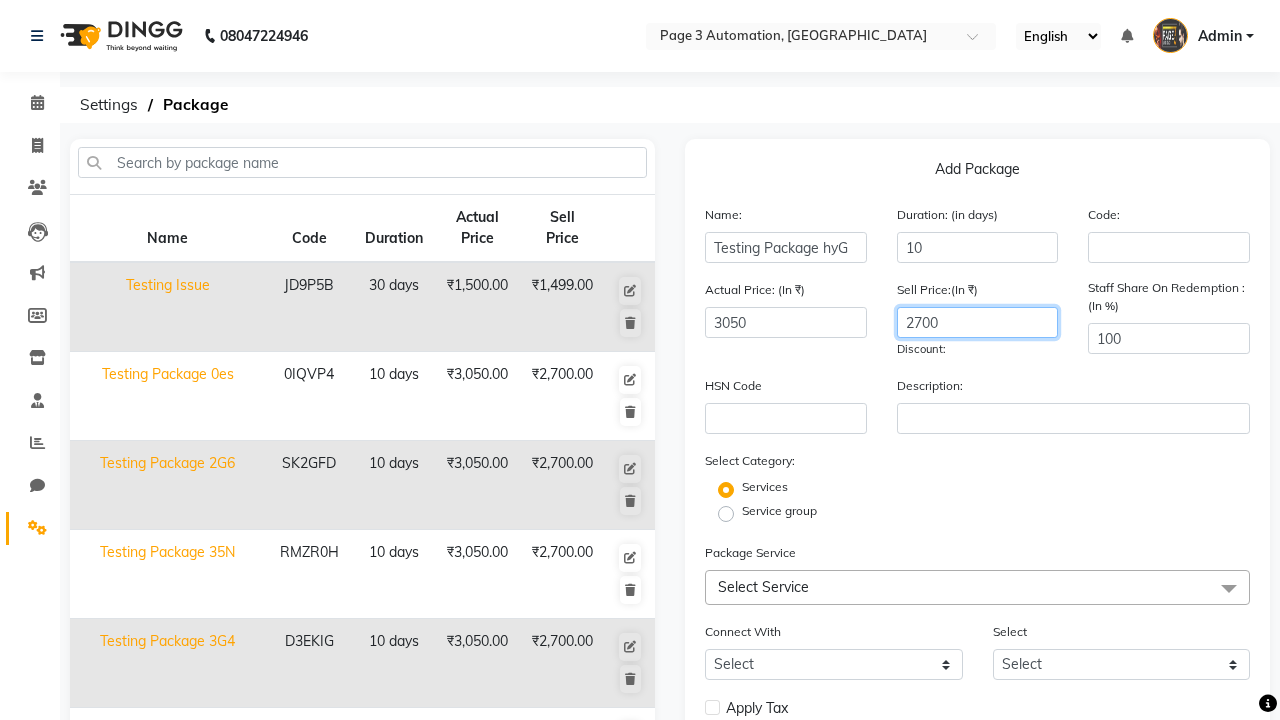 type on "2700" 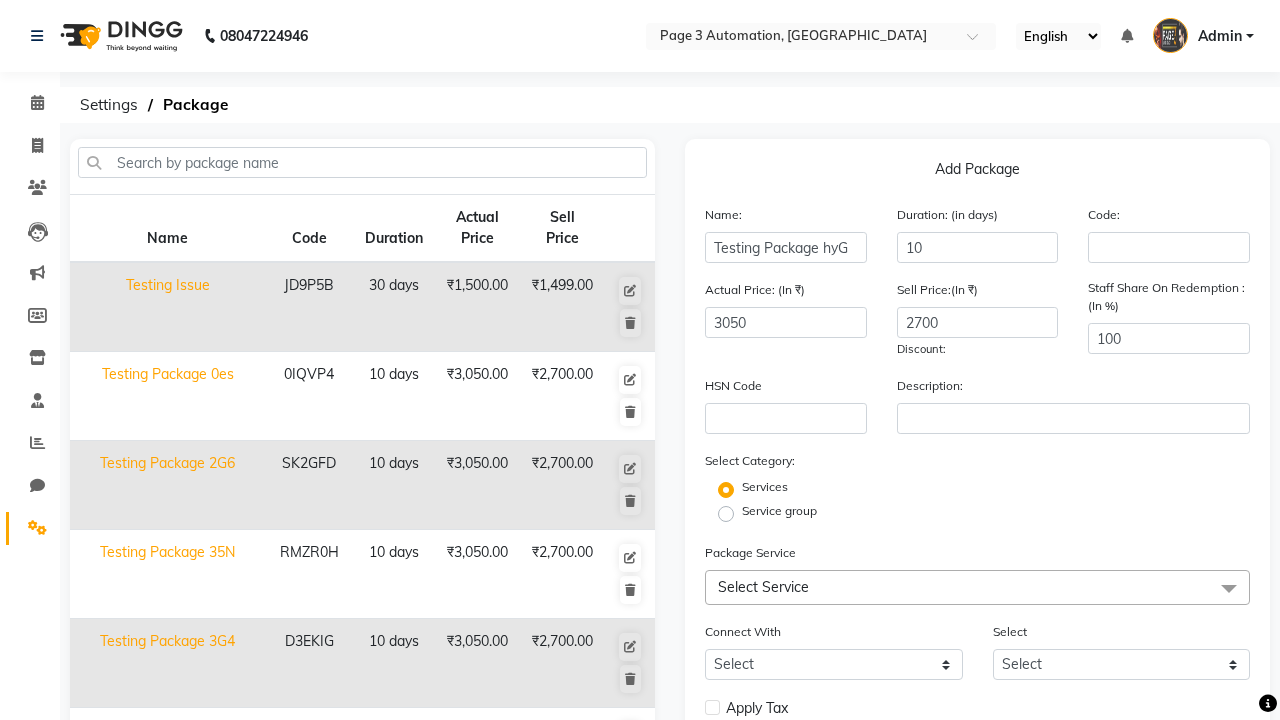 click on "Select Service" 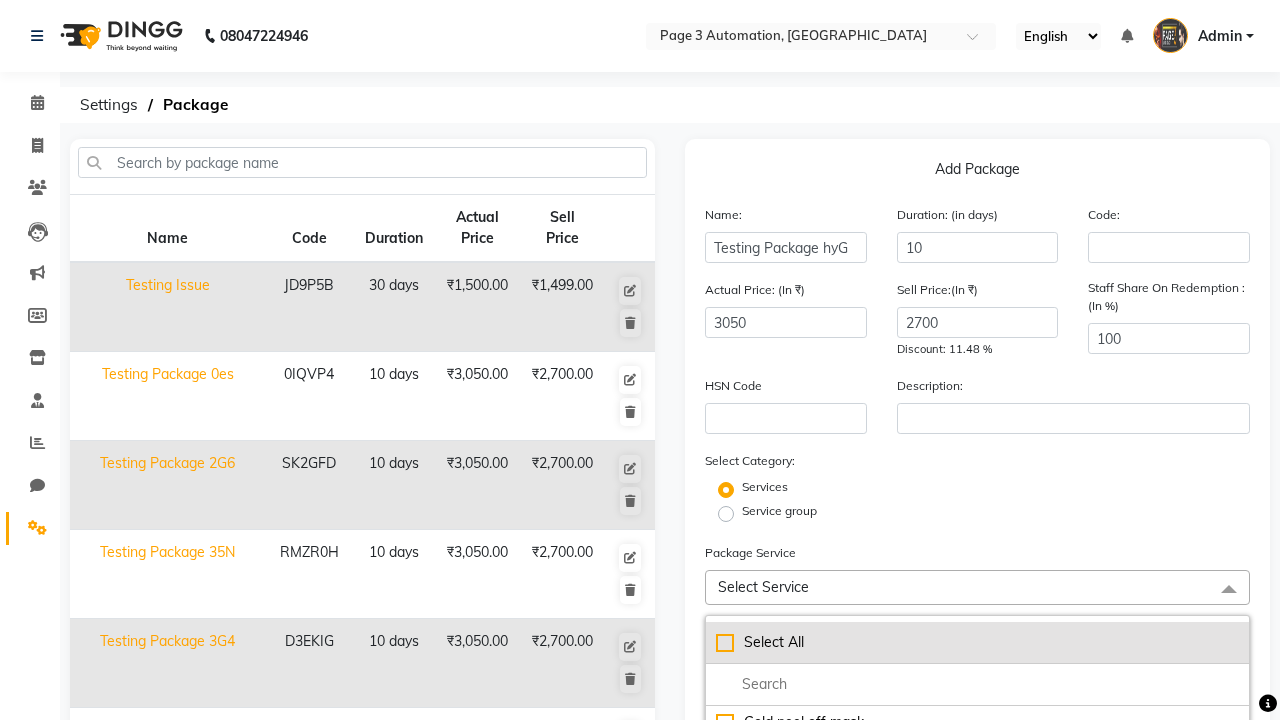 click on "Select All" 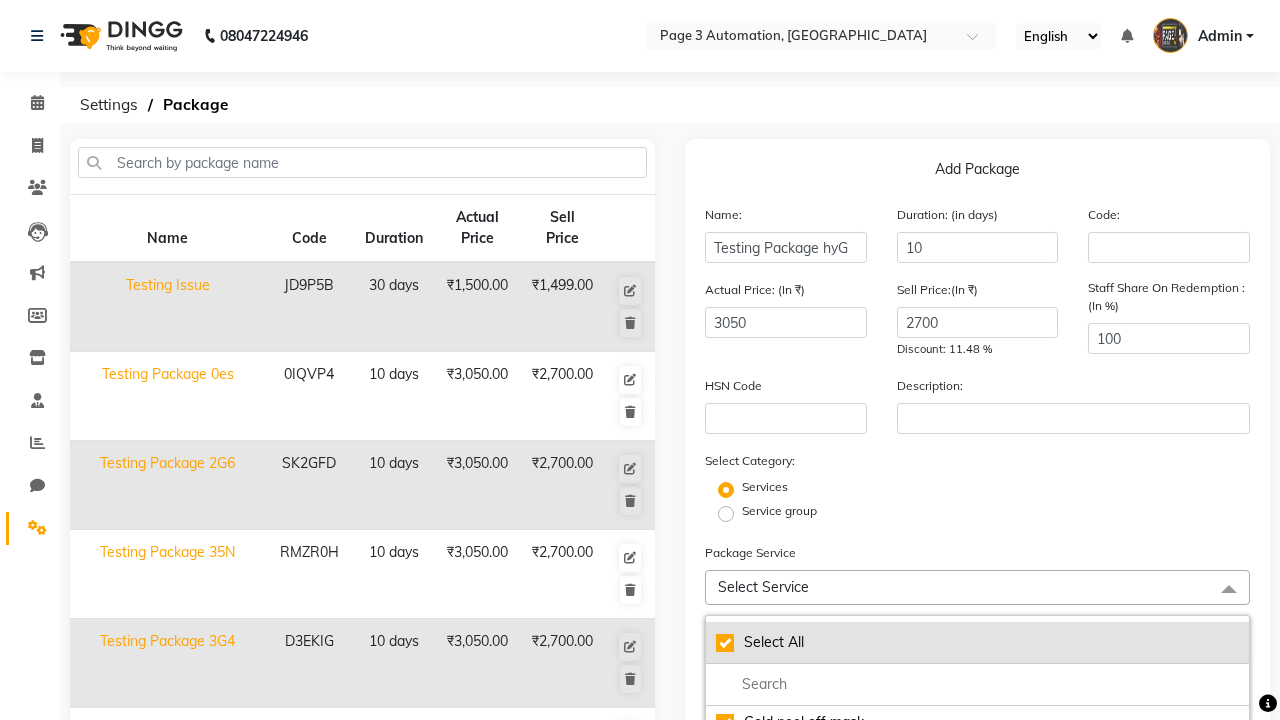 checkbox on "true" 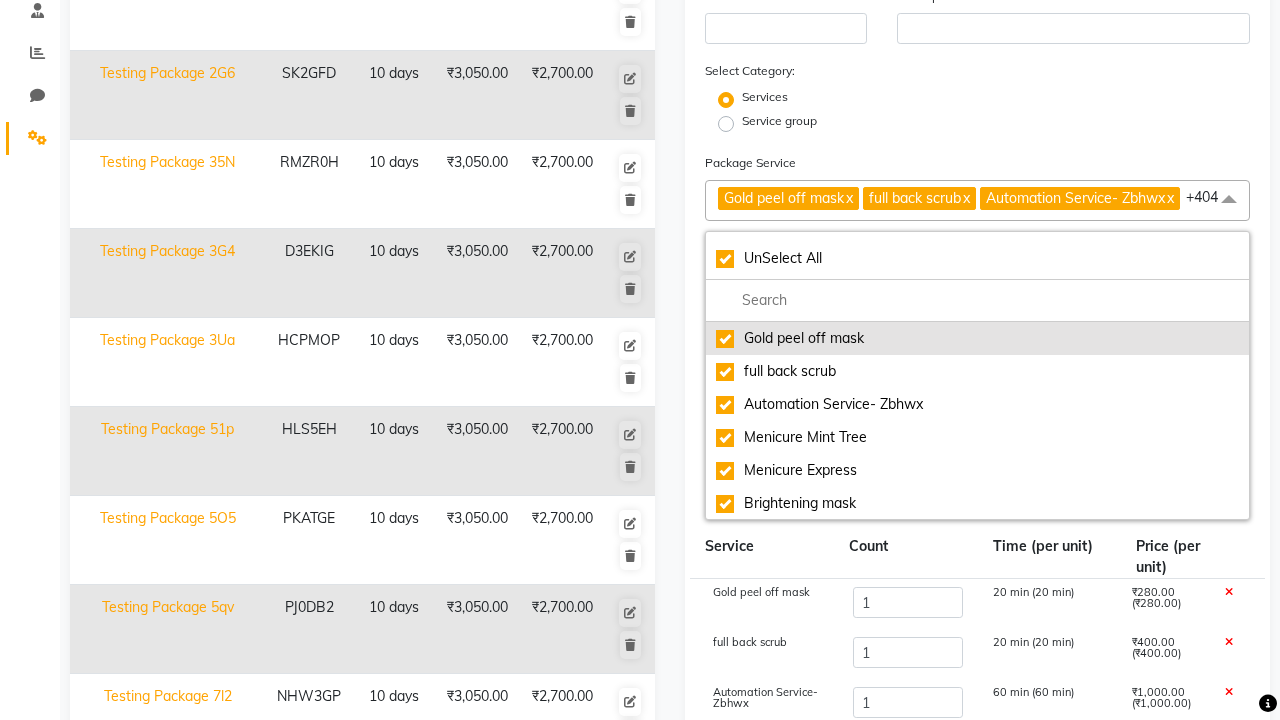 click on "Gold peel off mask" 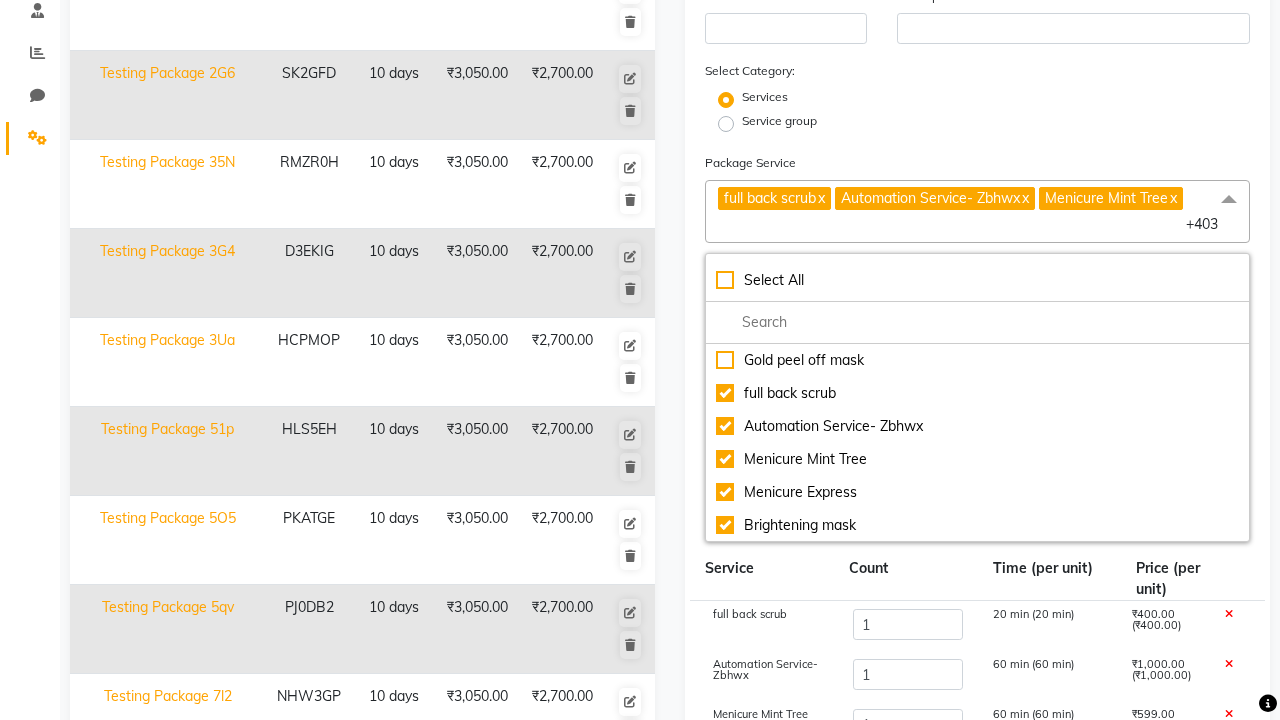 click on "Save" 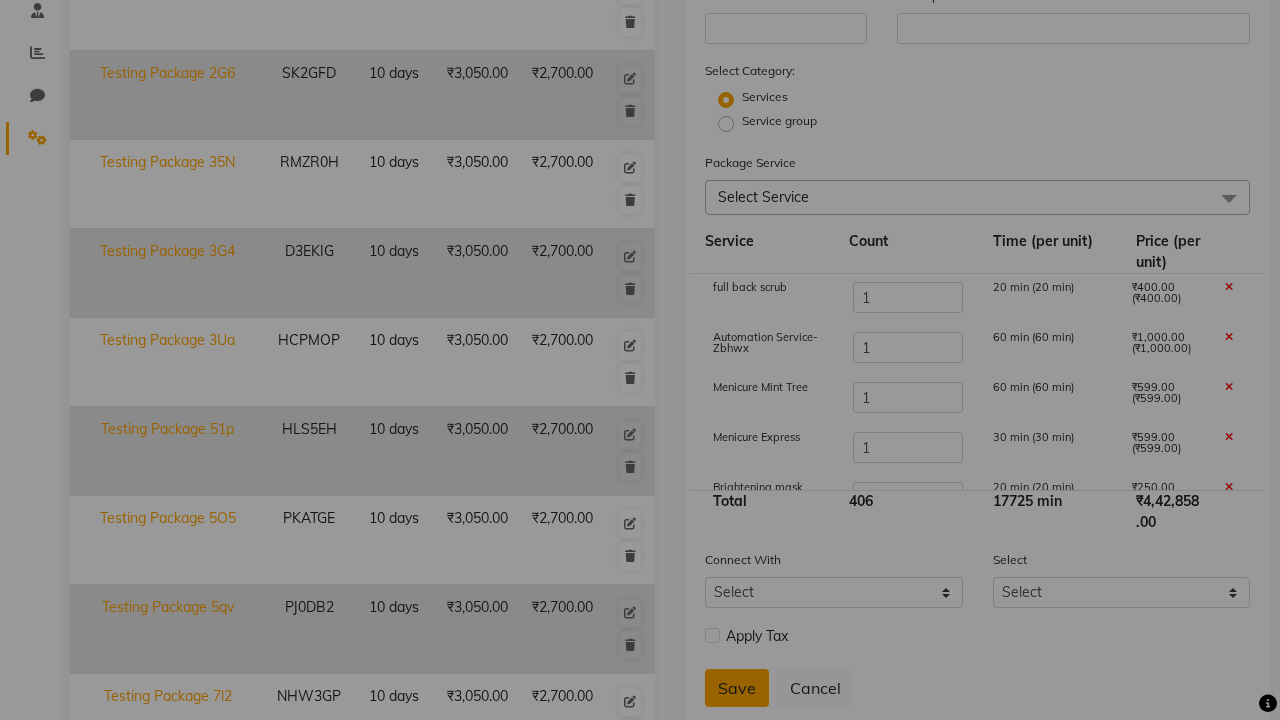 scroll, scrollTop: 527, scrollLeft: 0, axis: vertical 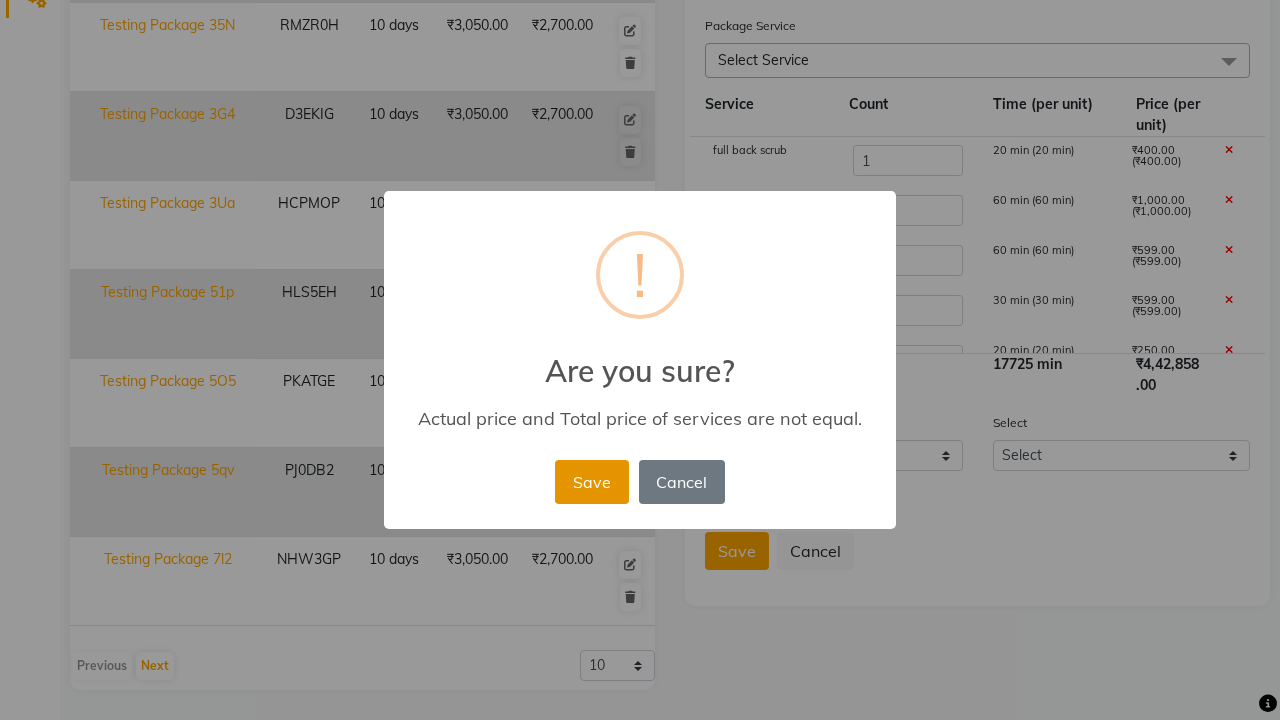 click on "Save" at bounding box center [591, 482] 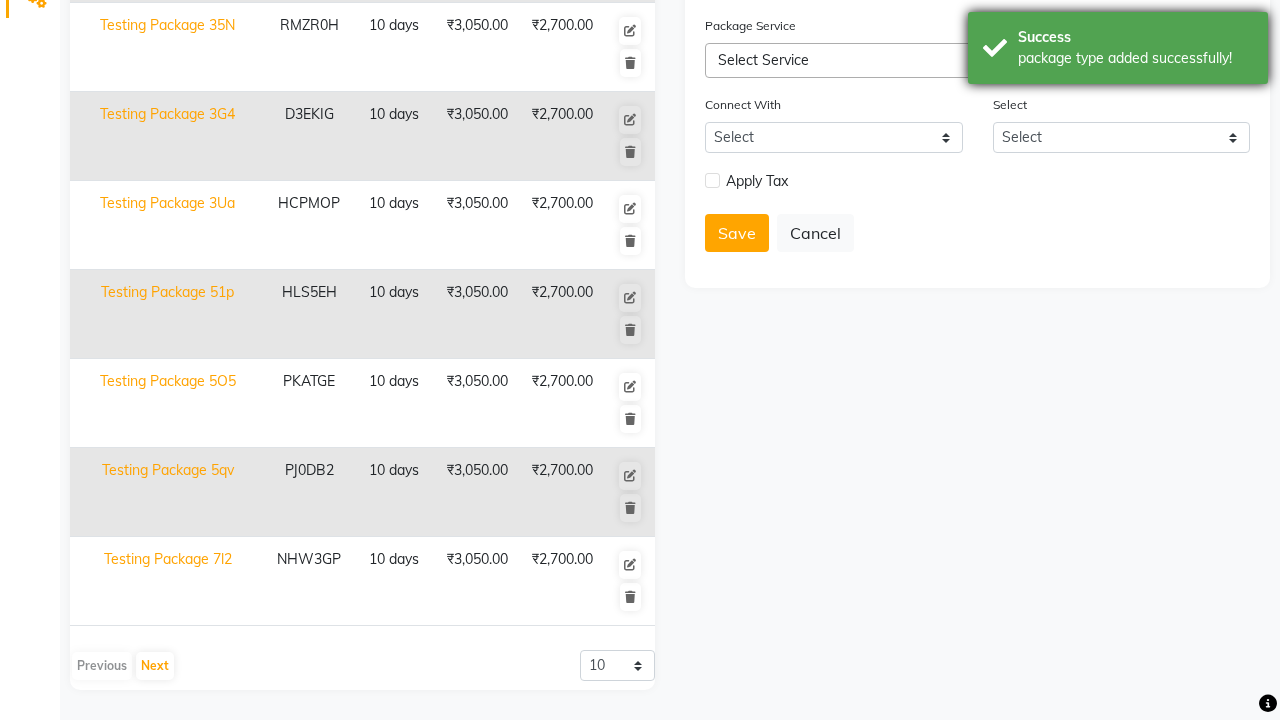 click on "package type added successfully!" at bounding box center (1135, 58) 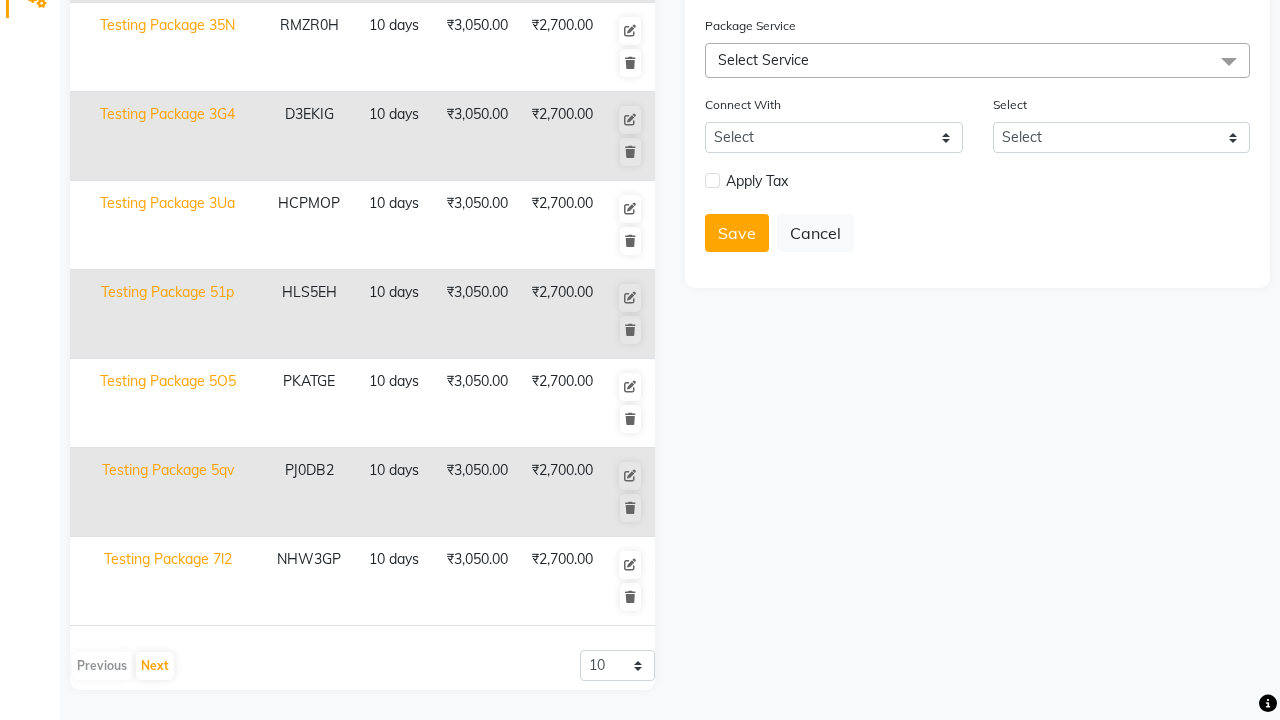 click at bounding box center (37, -491) 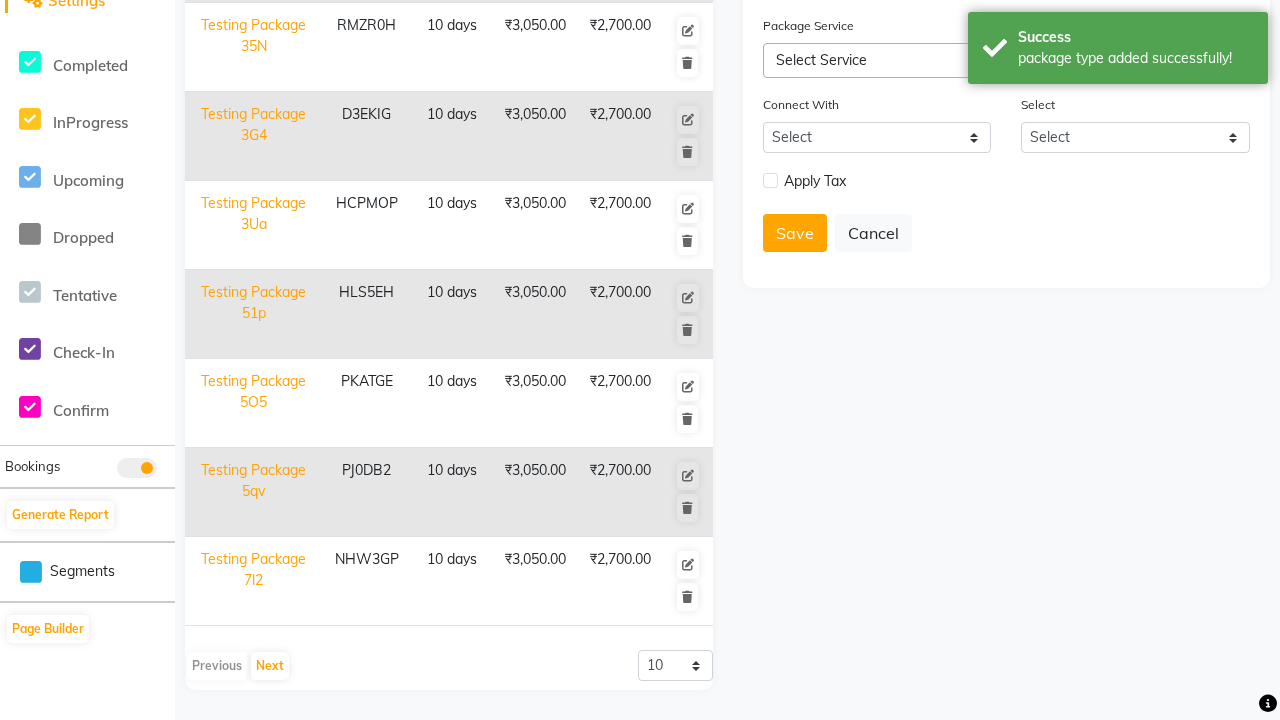 scroll, scrollTop: 0, scrollLeft: 0, axis: both 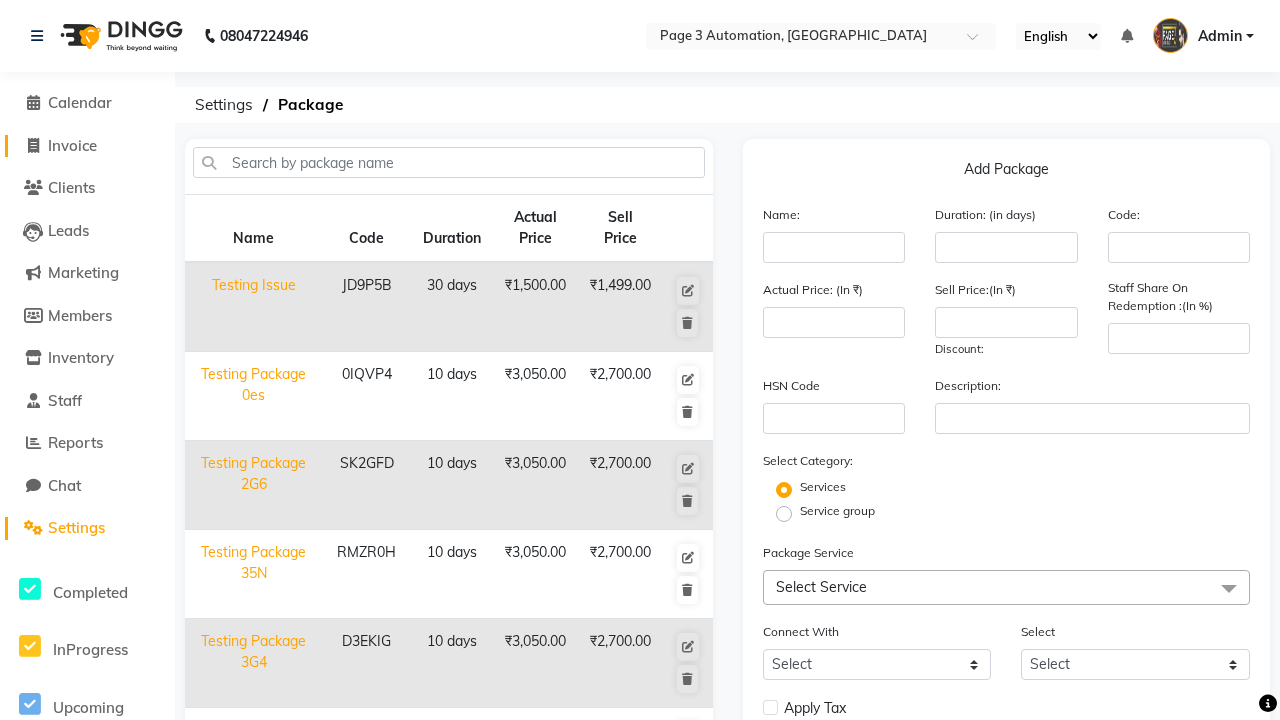 click on "Invoice" 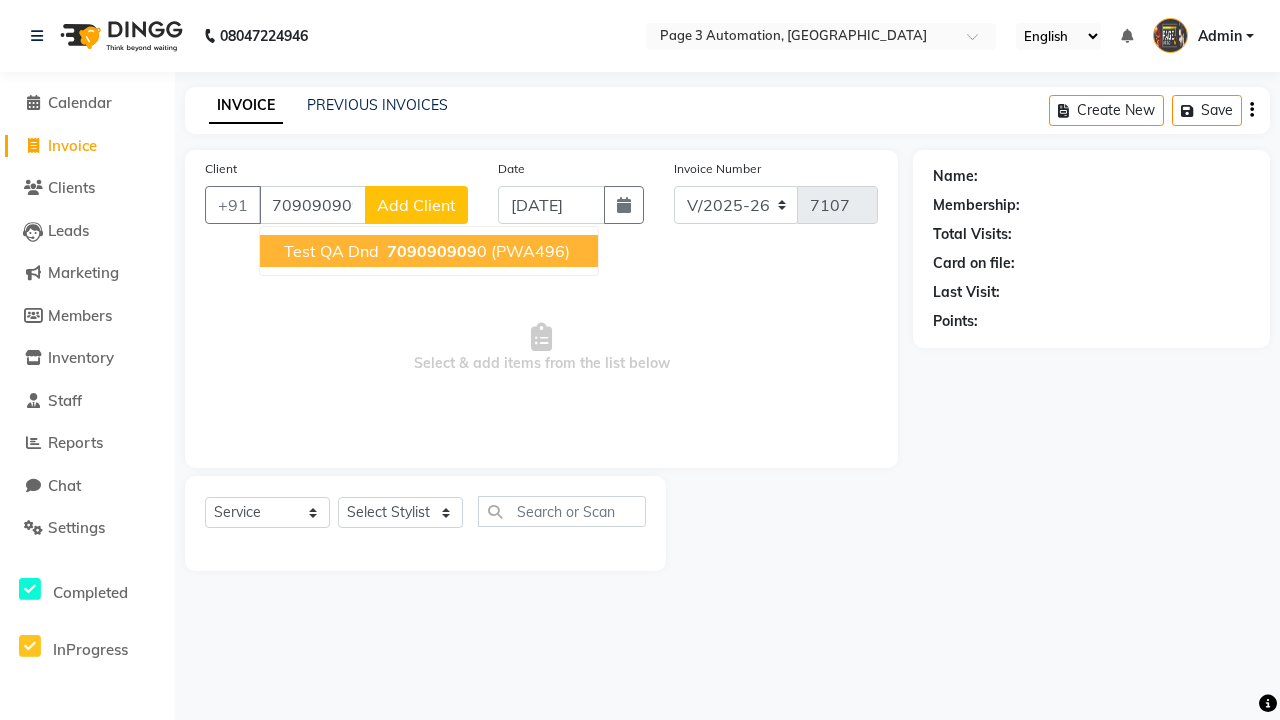 click on "709090909" at bounding box center (432, 251) 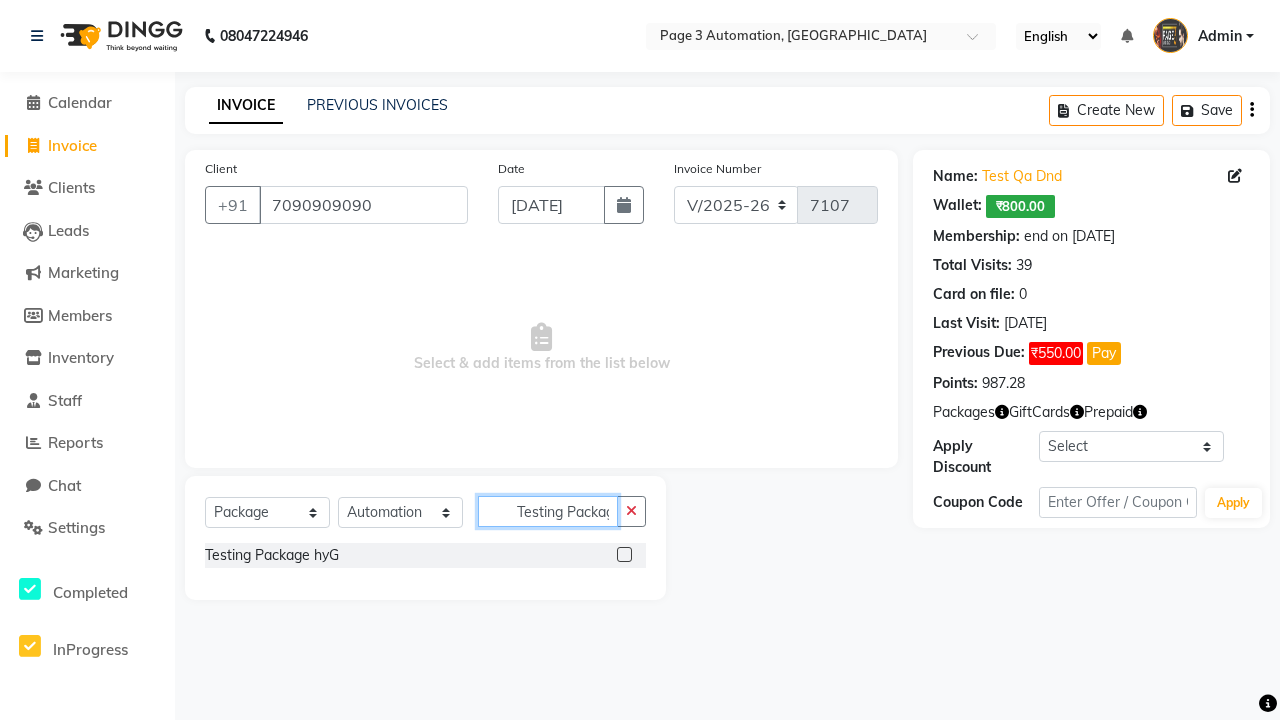scroll, scrollTop: 0, scrollLeft: 14, axis: horizontal 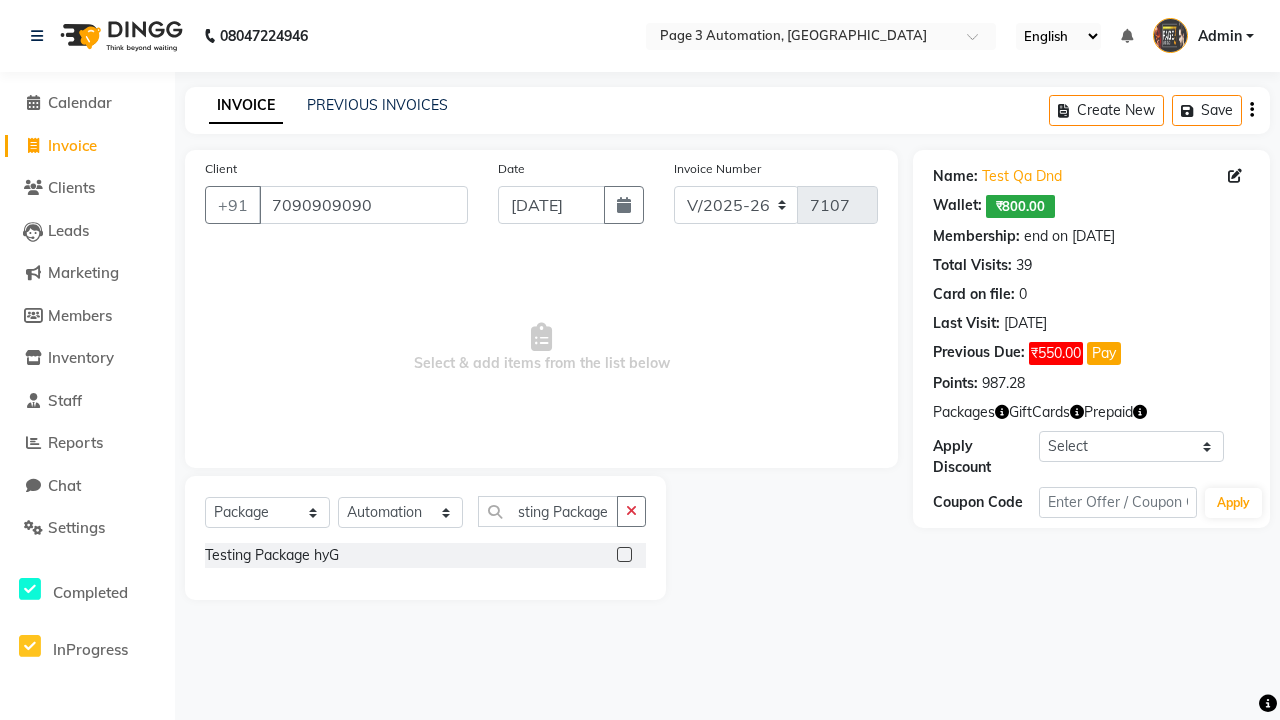 click 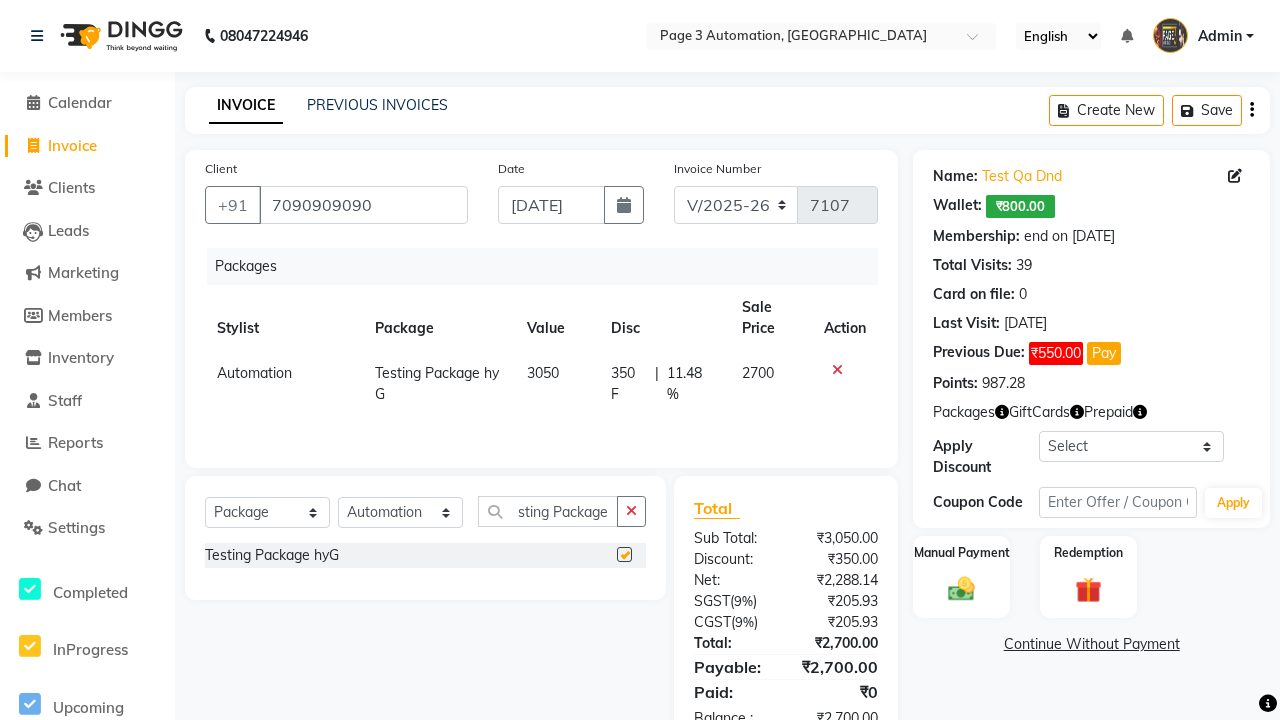 scroll, scrollTop: 0, scrollLeft: 0, axis: both 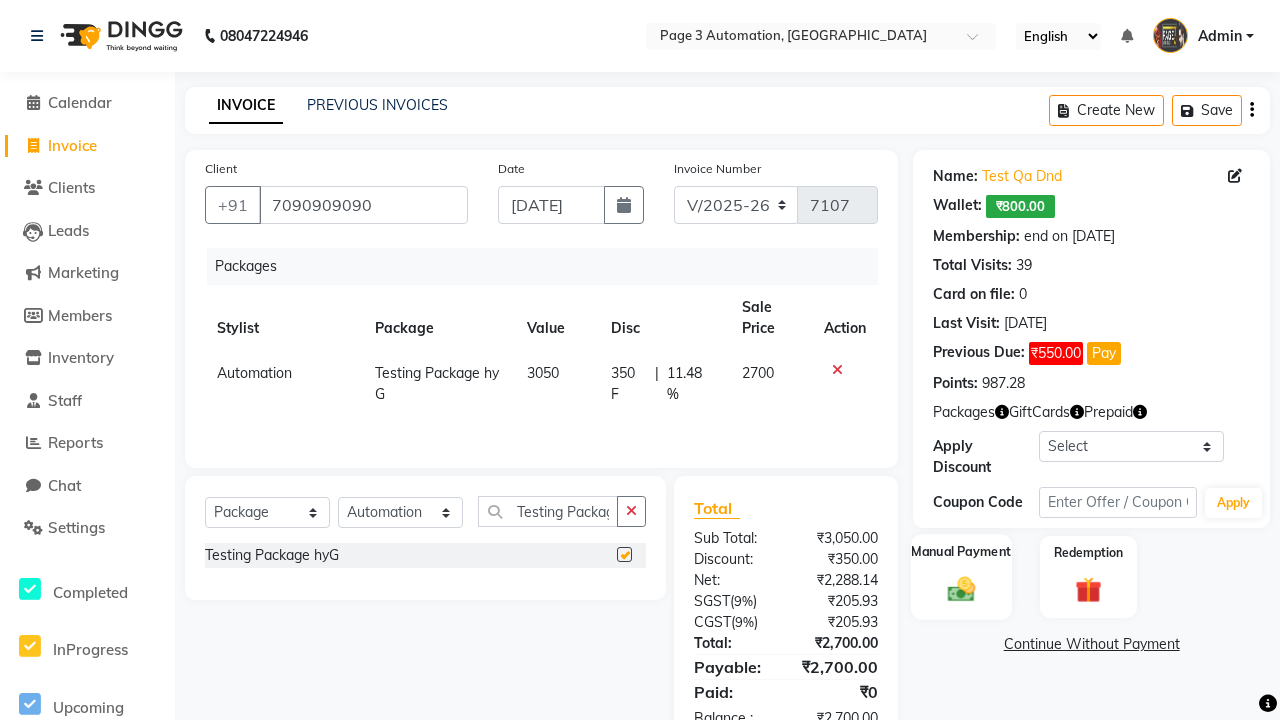 click 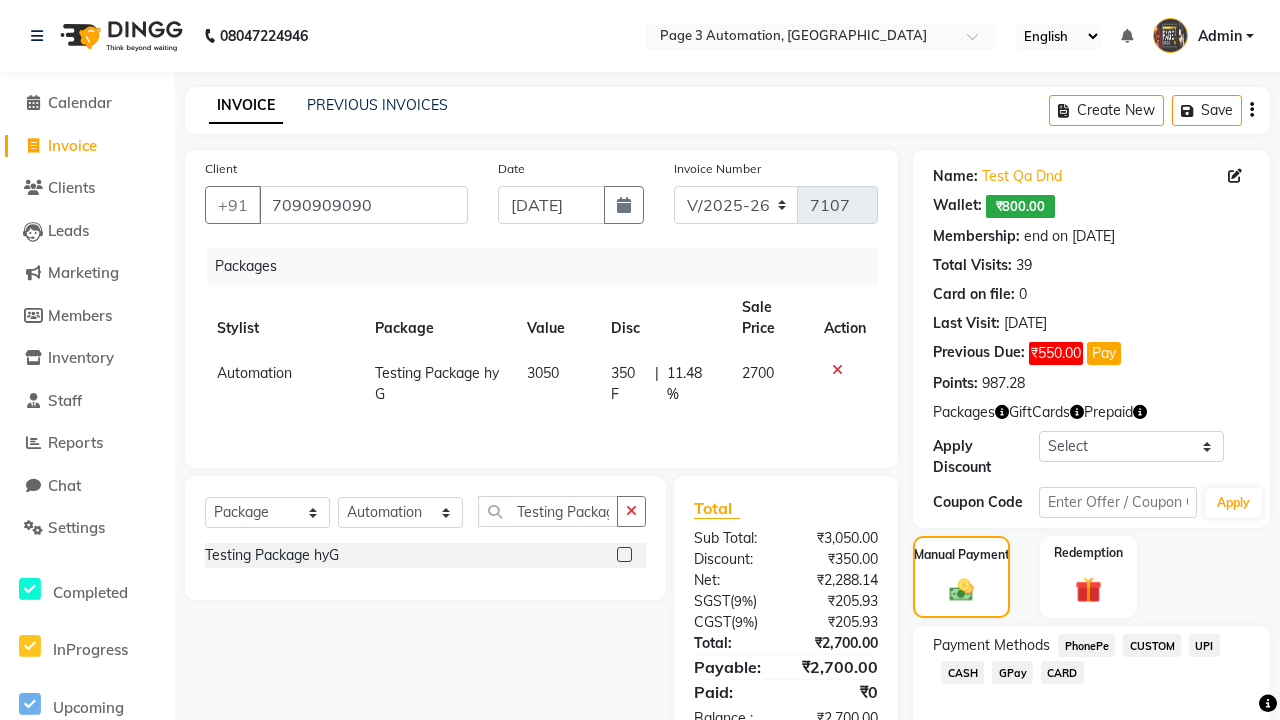 click on "PhonePe" 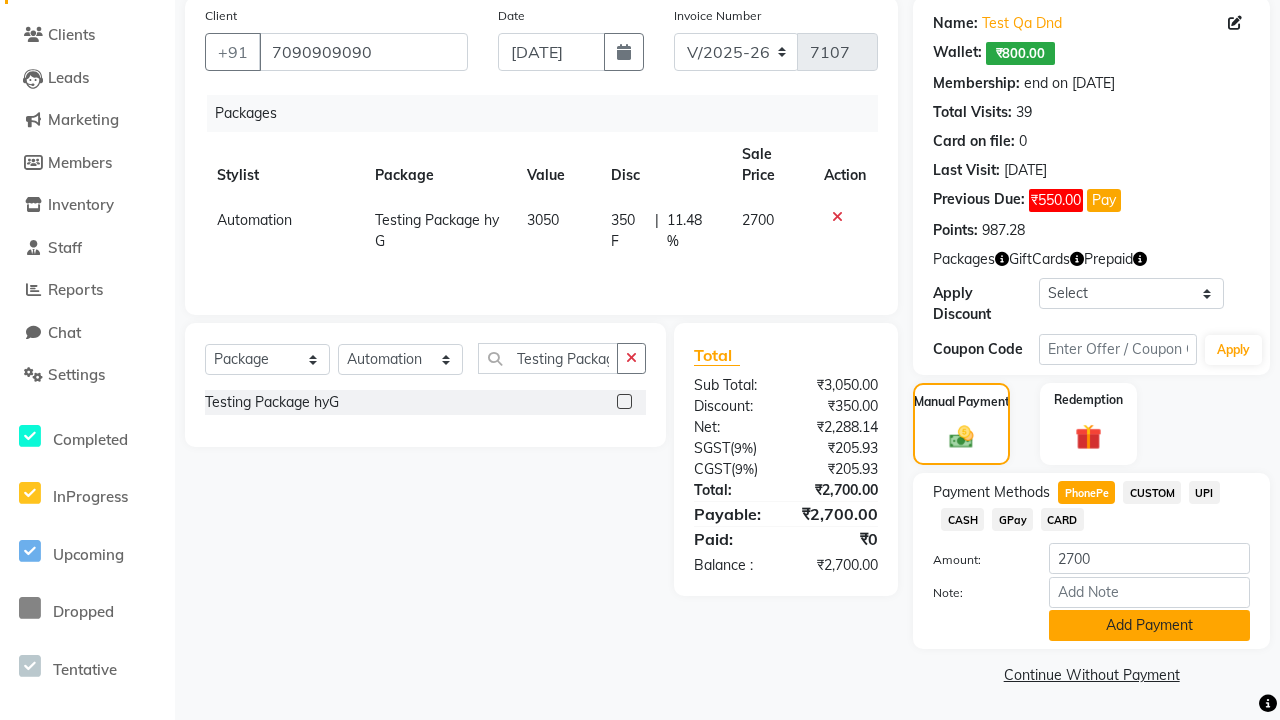 click on "Add Payment" 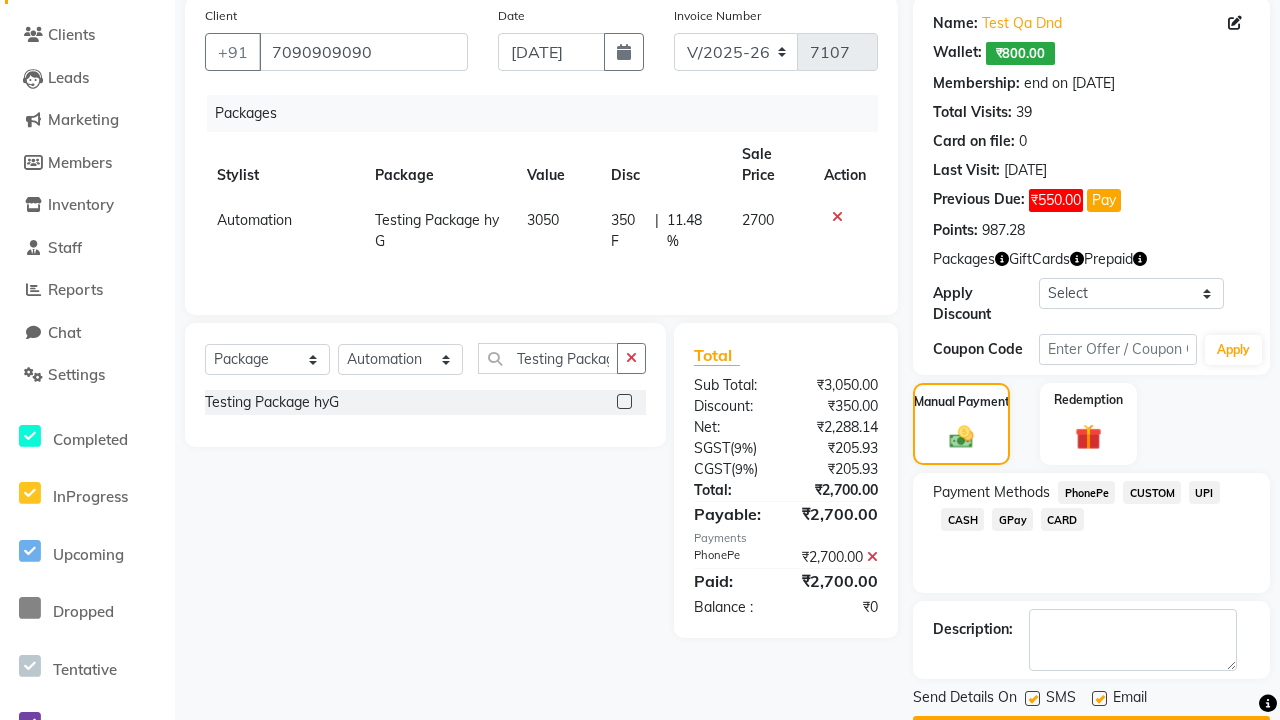 click 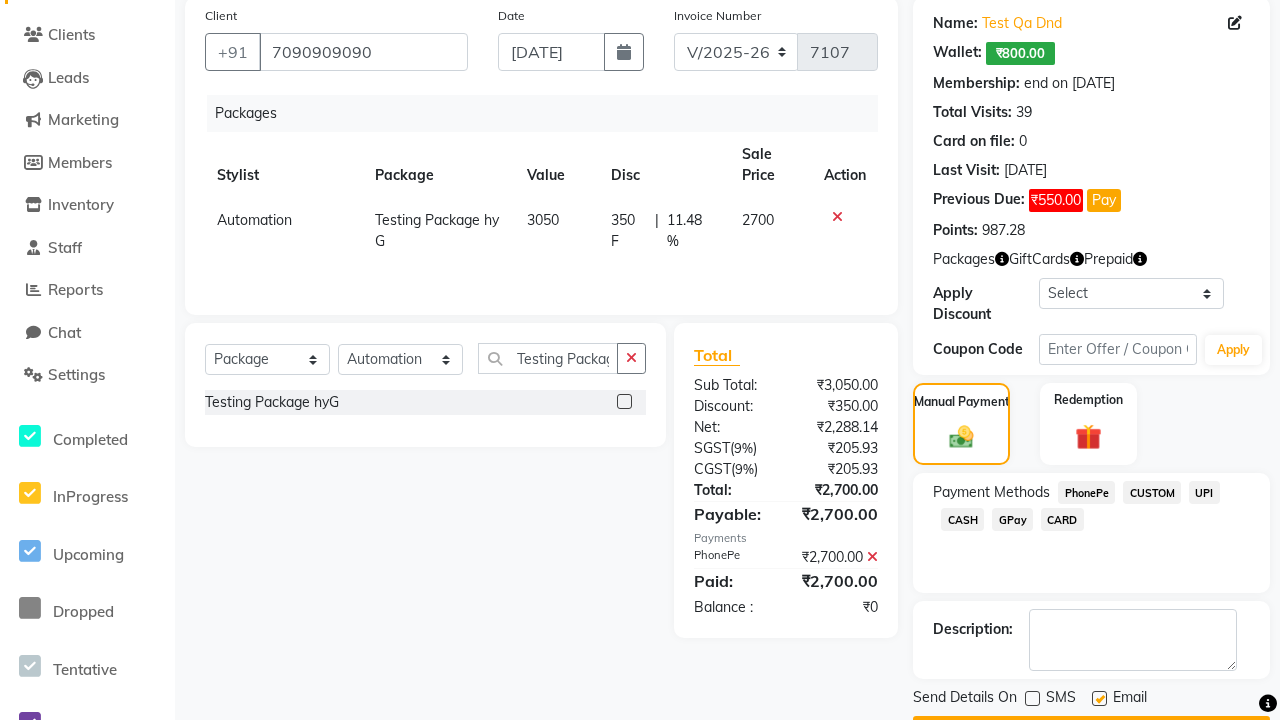 click 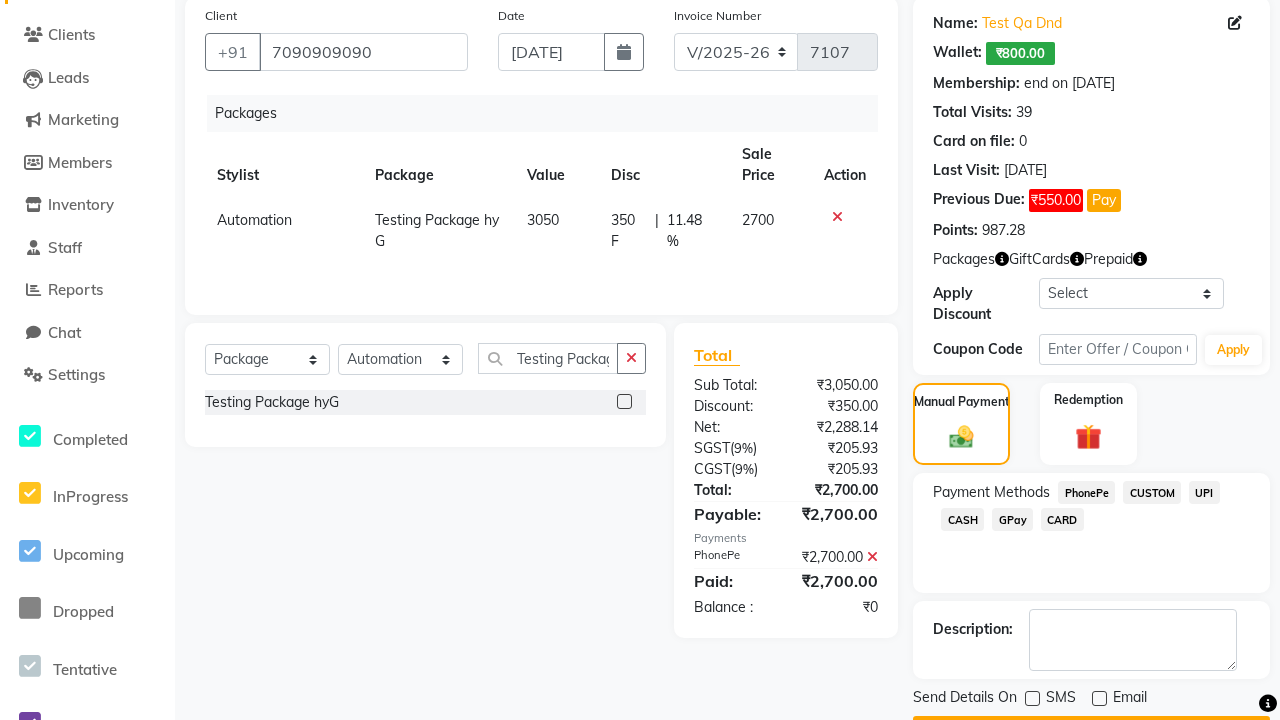 click on "Checkout" 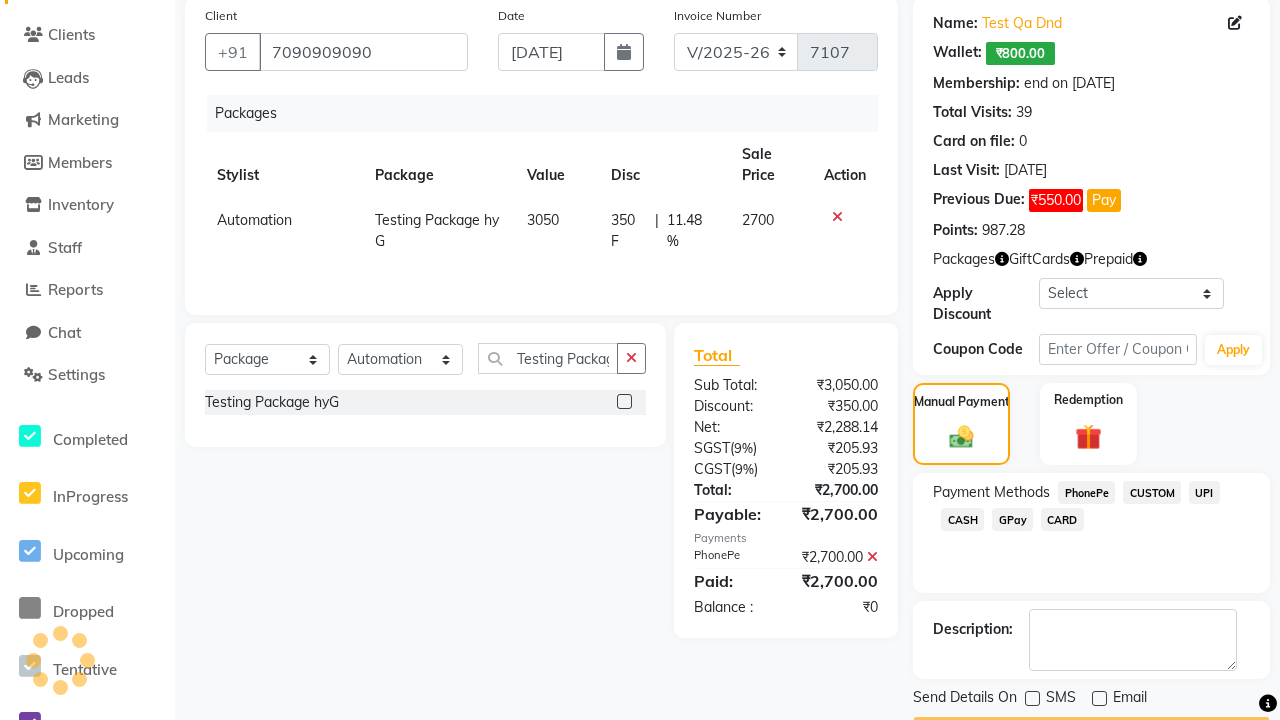 scroll, scrollTop: 180, scrollLeft: 0, axis: vertical 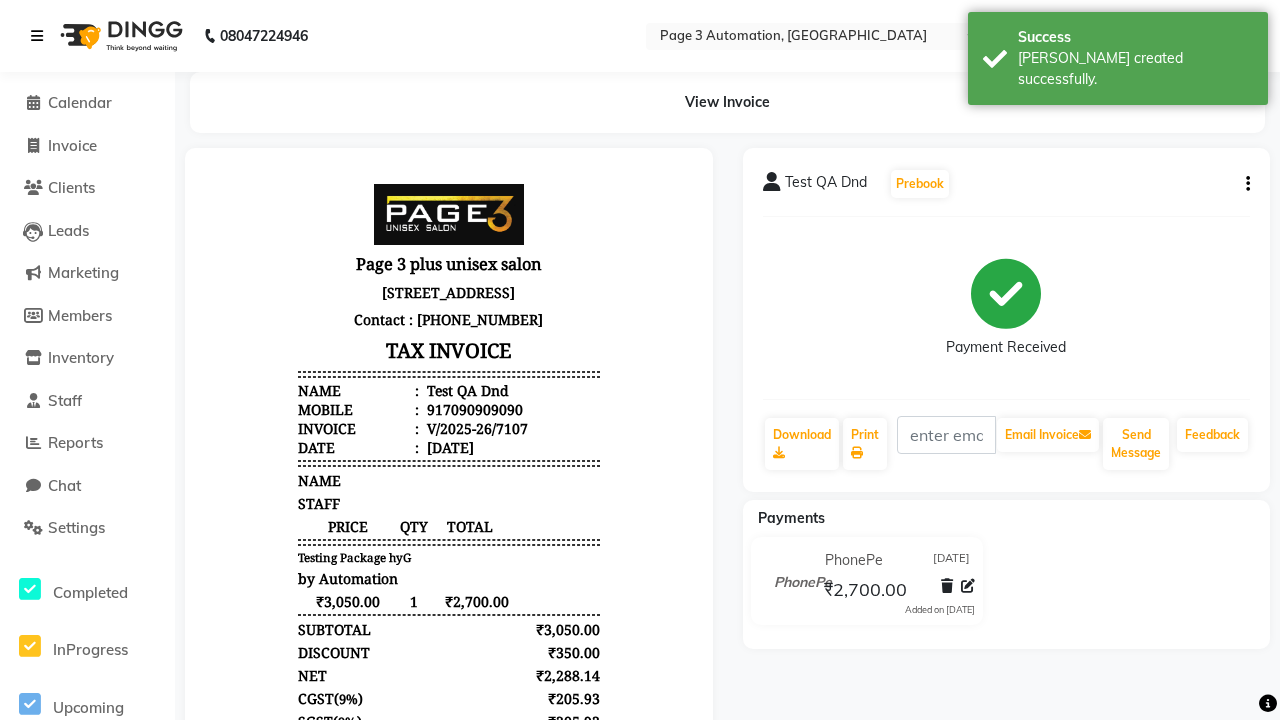click on "[PERSON_NAME] created successfully." at bounding box center (1135, 69) 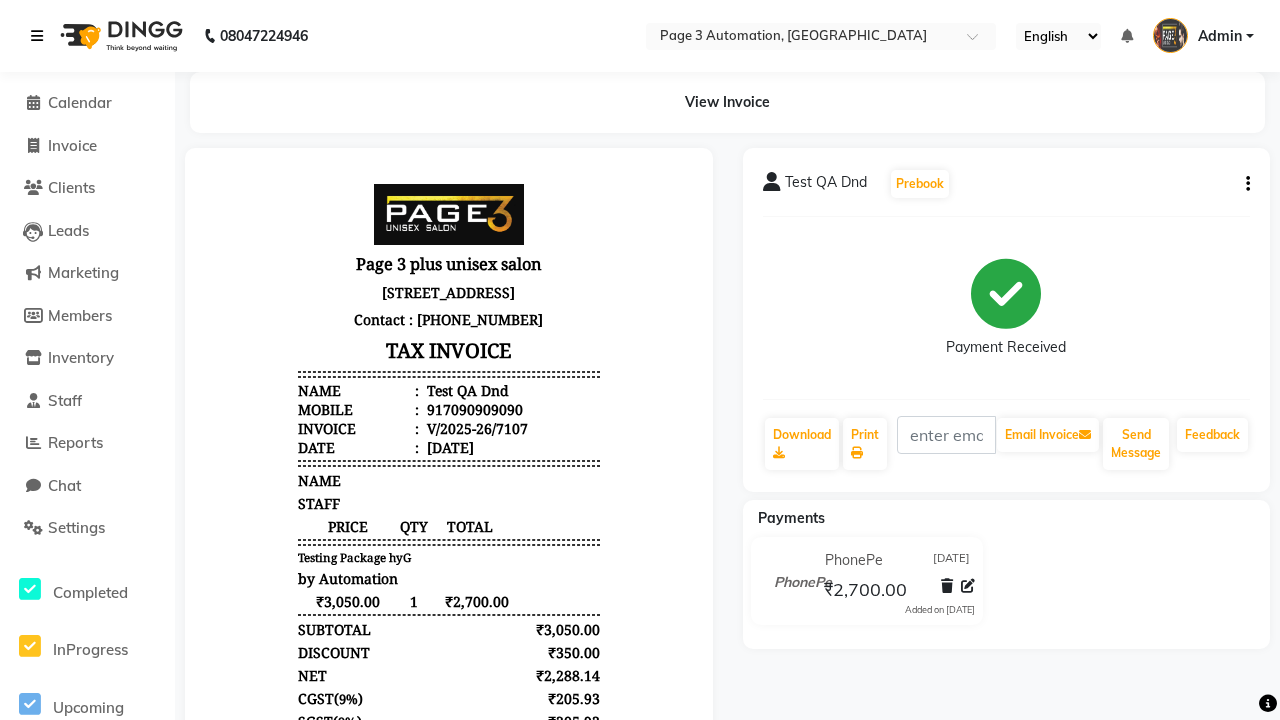 click at bounding box center [37, 36] 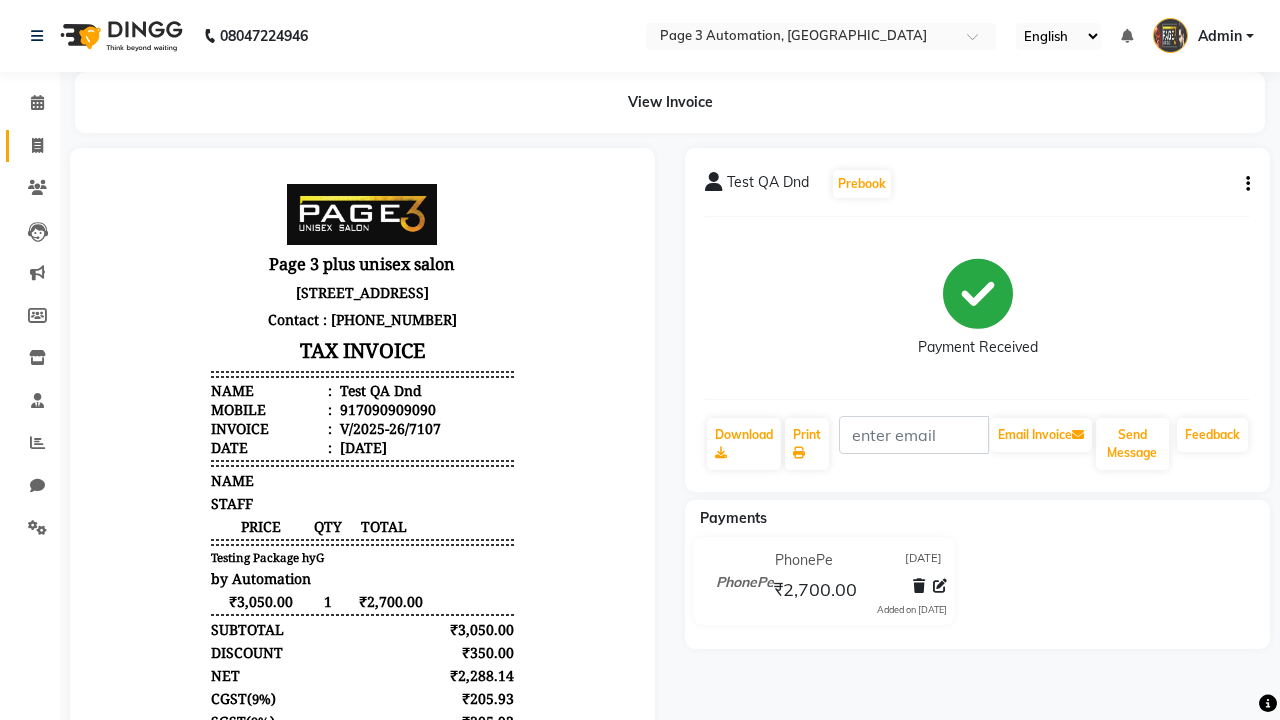 click 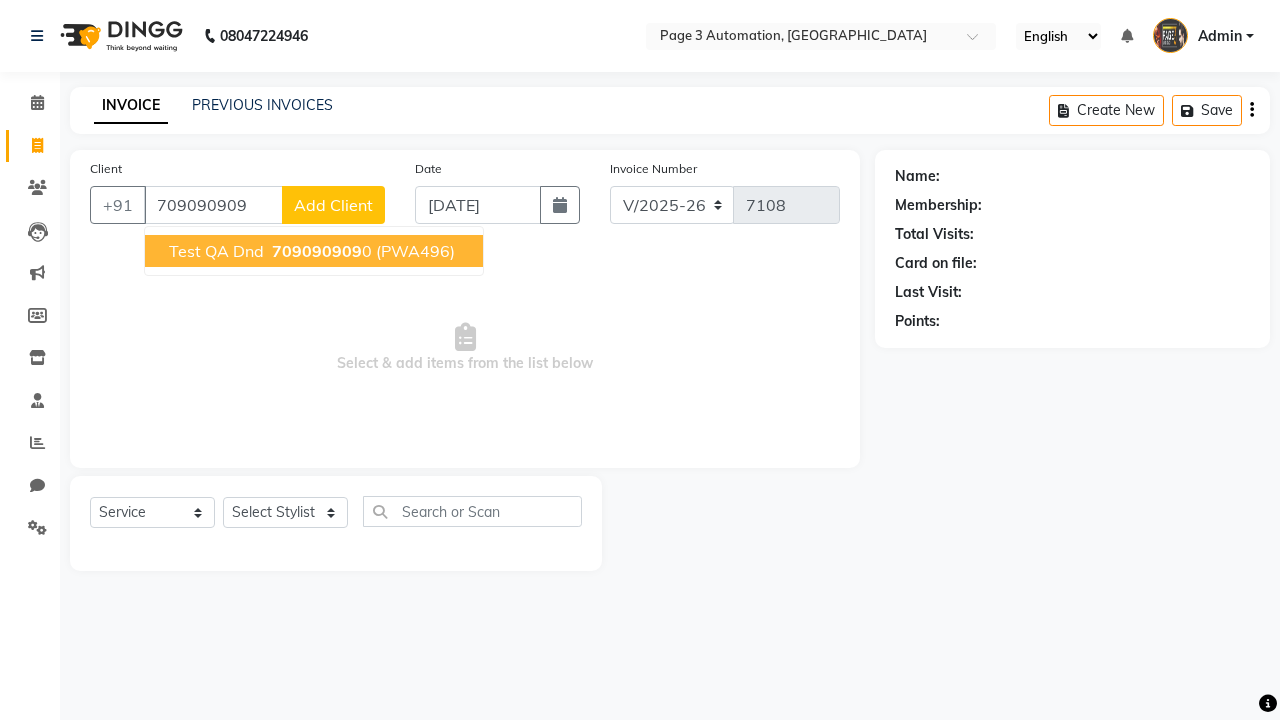 click on "709090909" at bounding box center (317, 251) 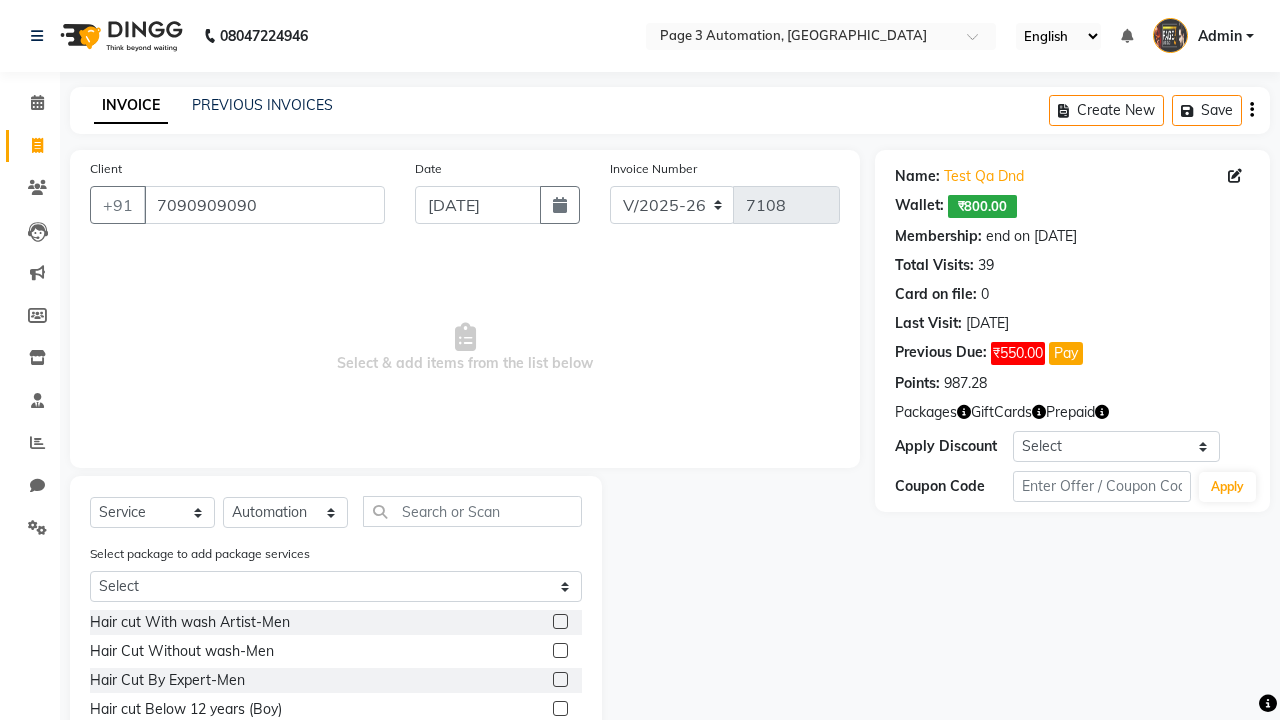 click 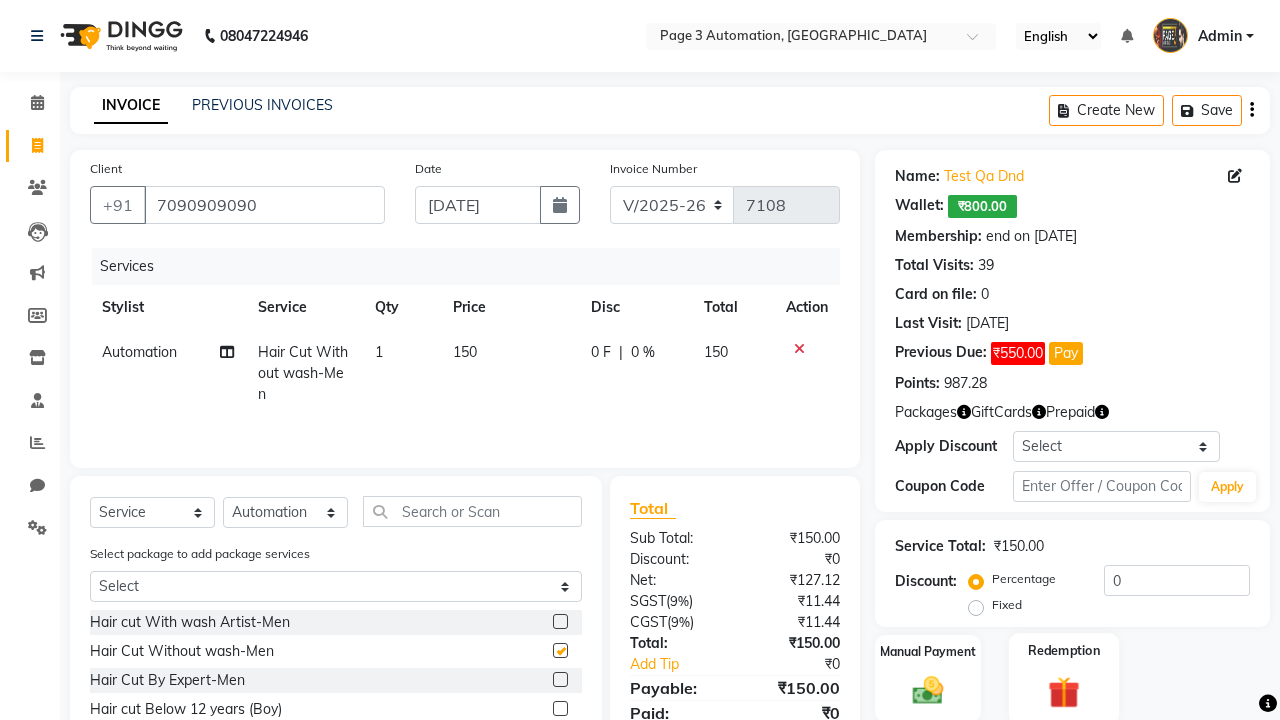 click 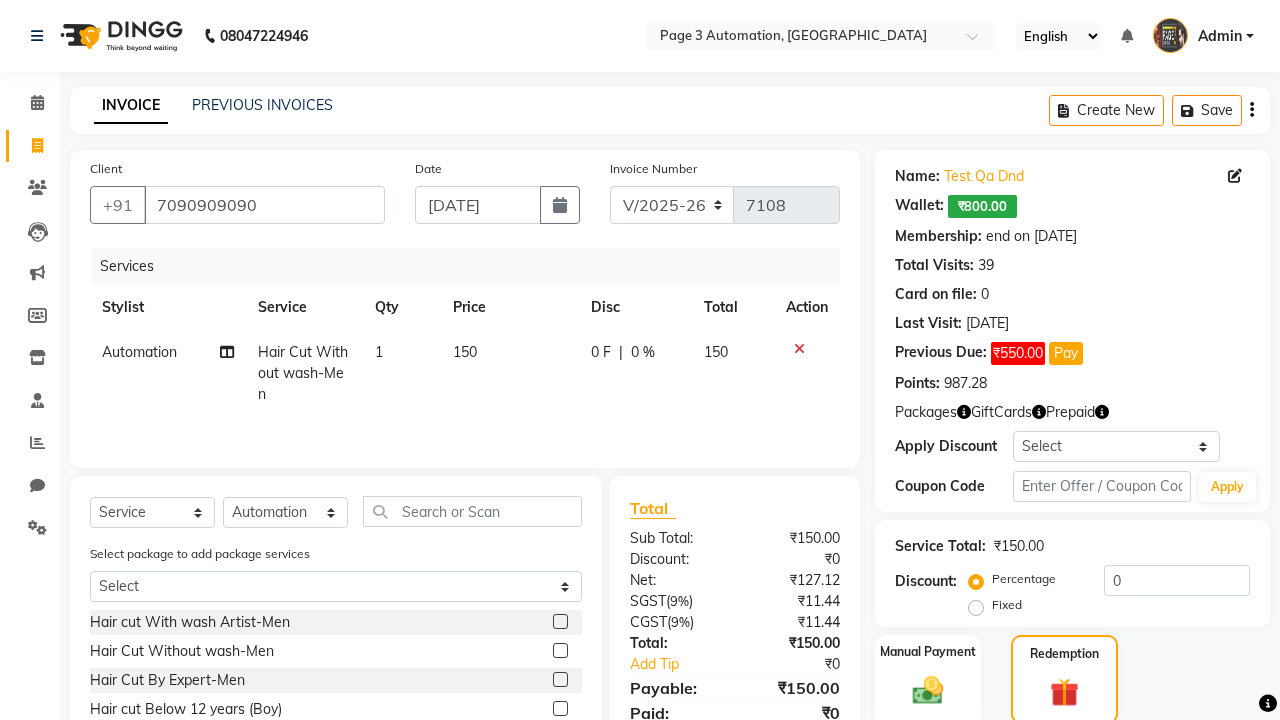 click on "Package  10" 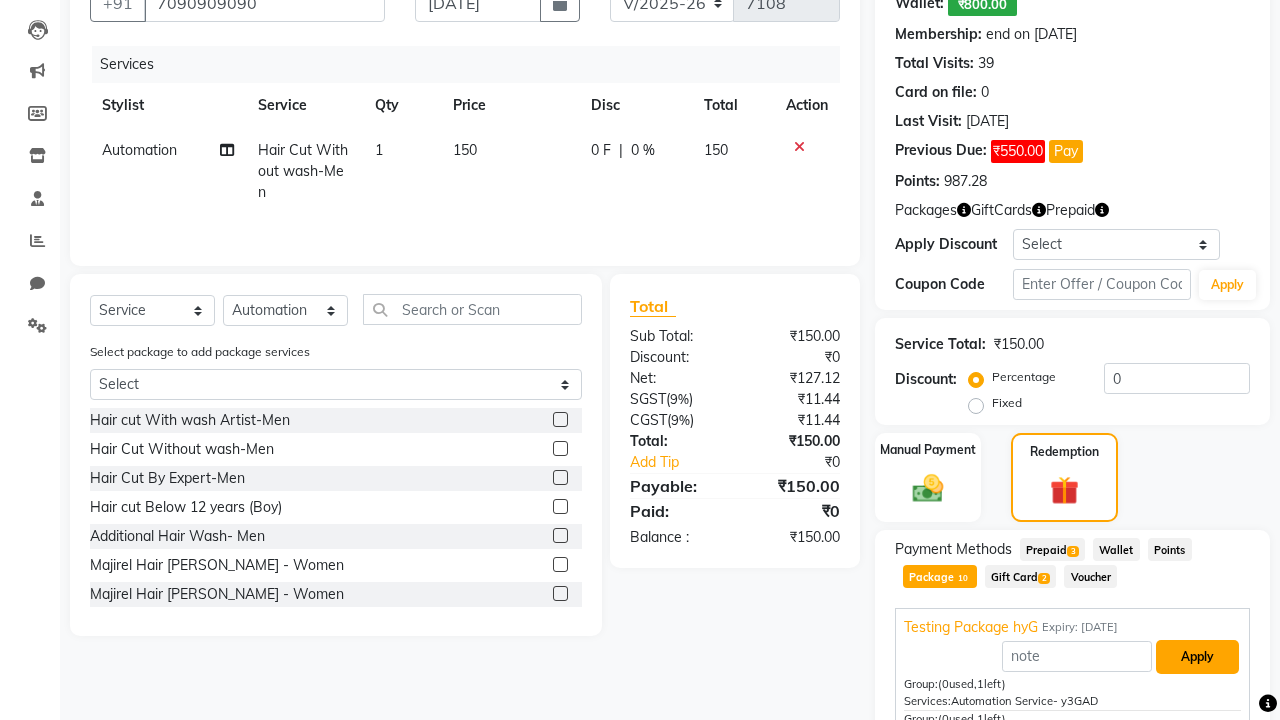 click on "Apply" at bounding box center [1197, 657] 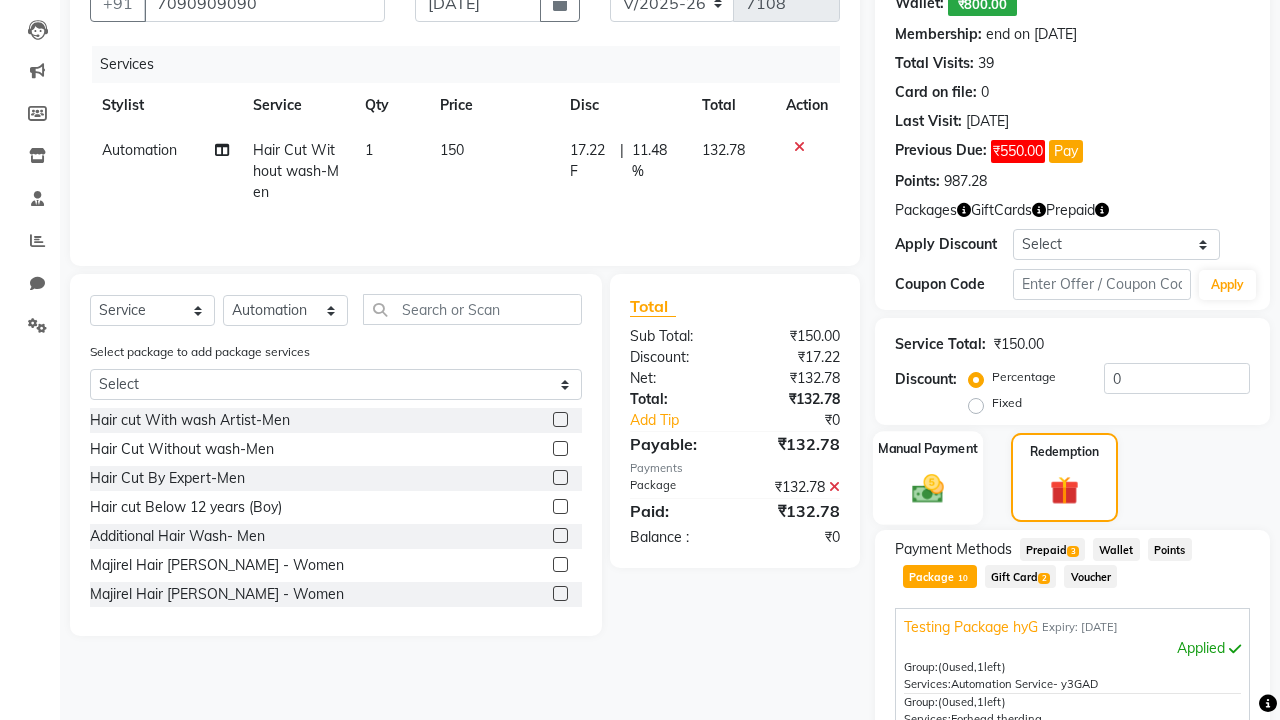 click 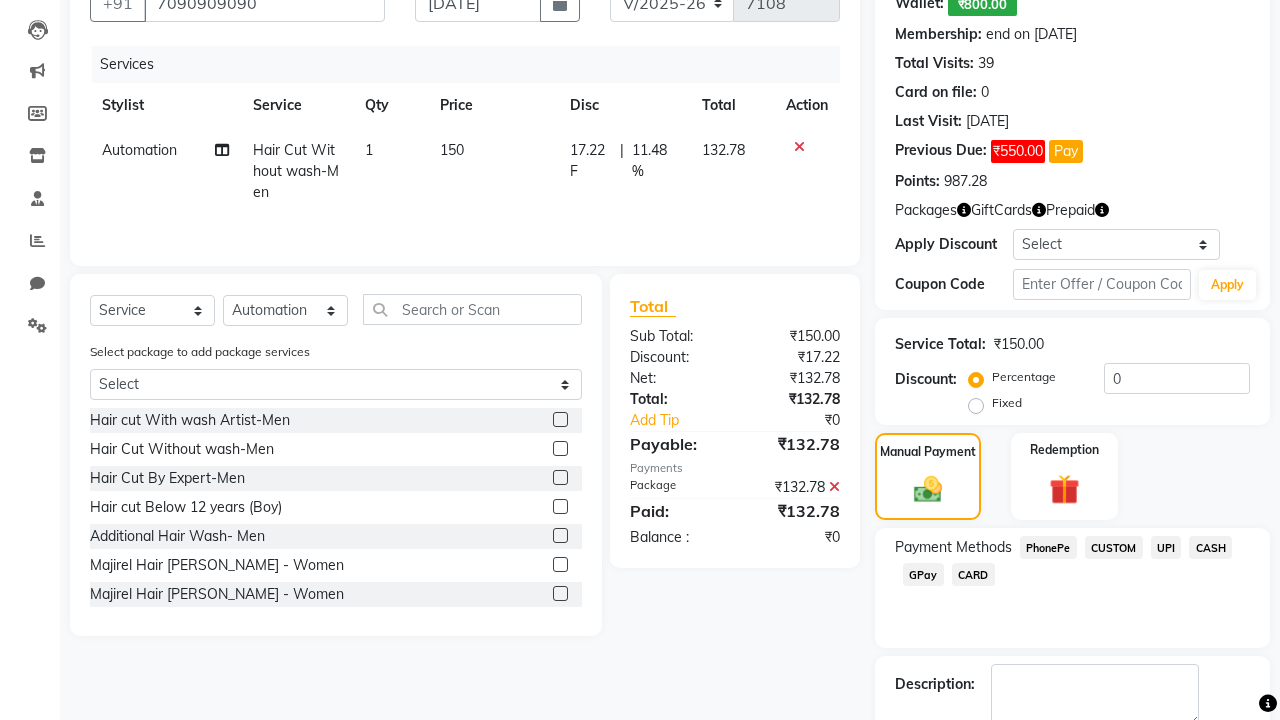 click on "PhonePe" 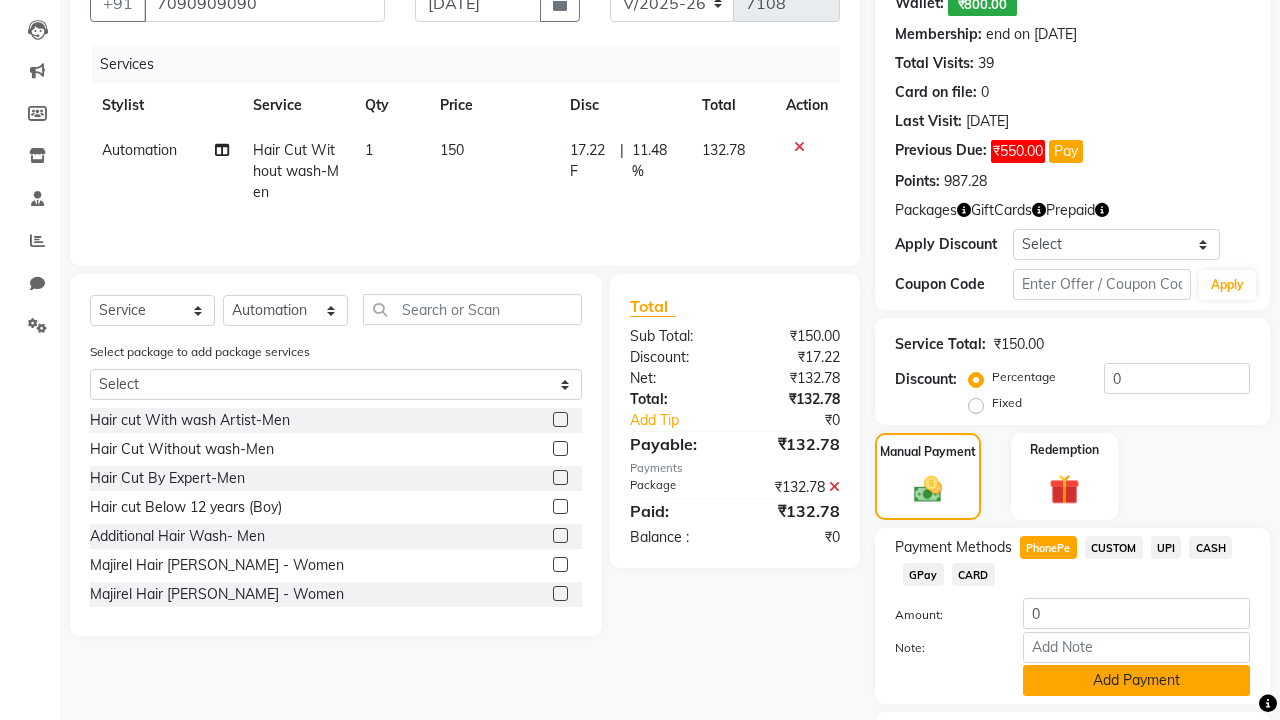 click on "Add Payment" 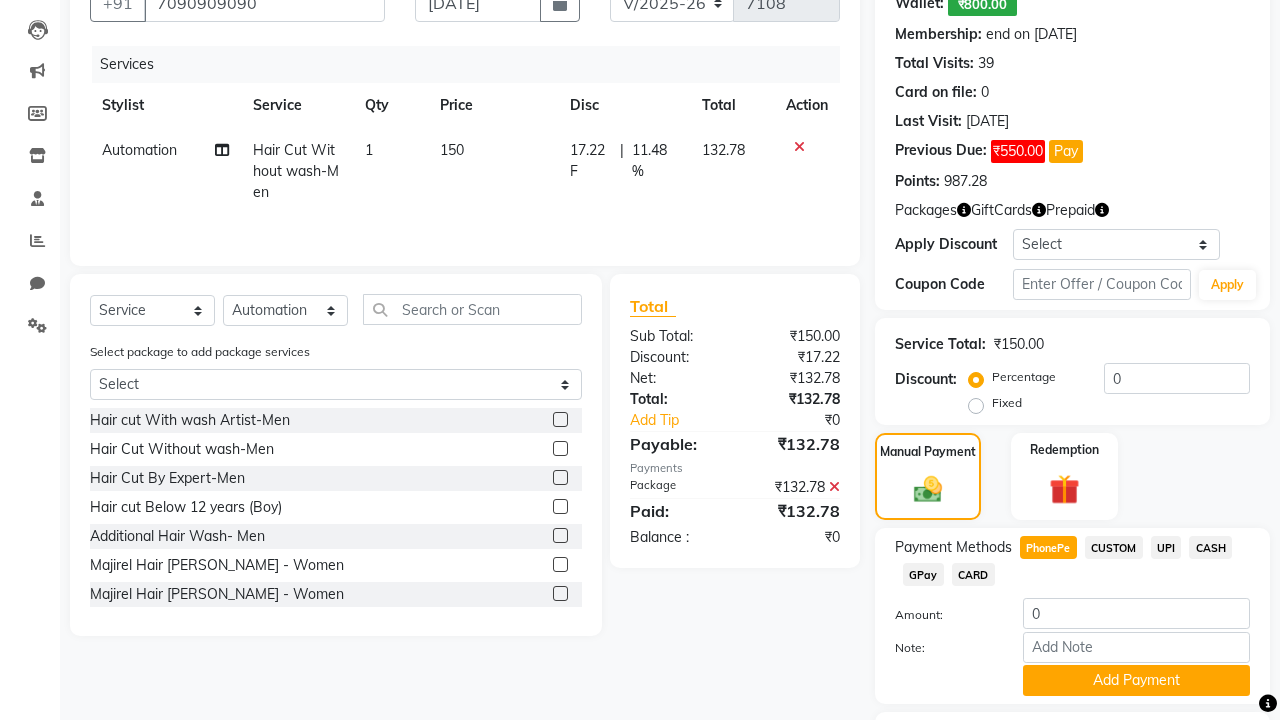 click 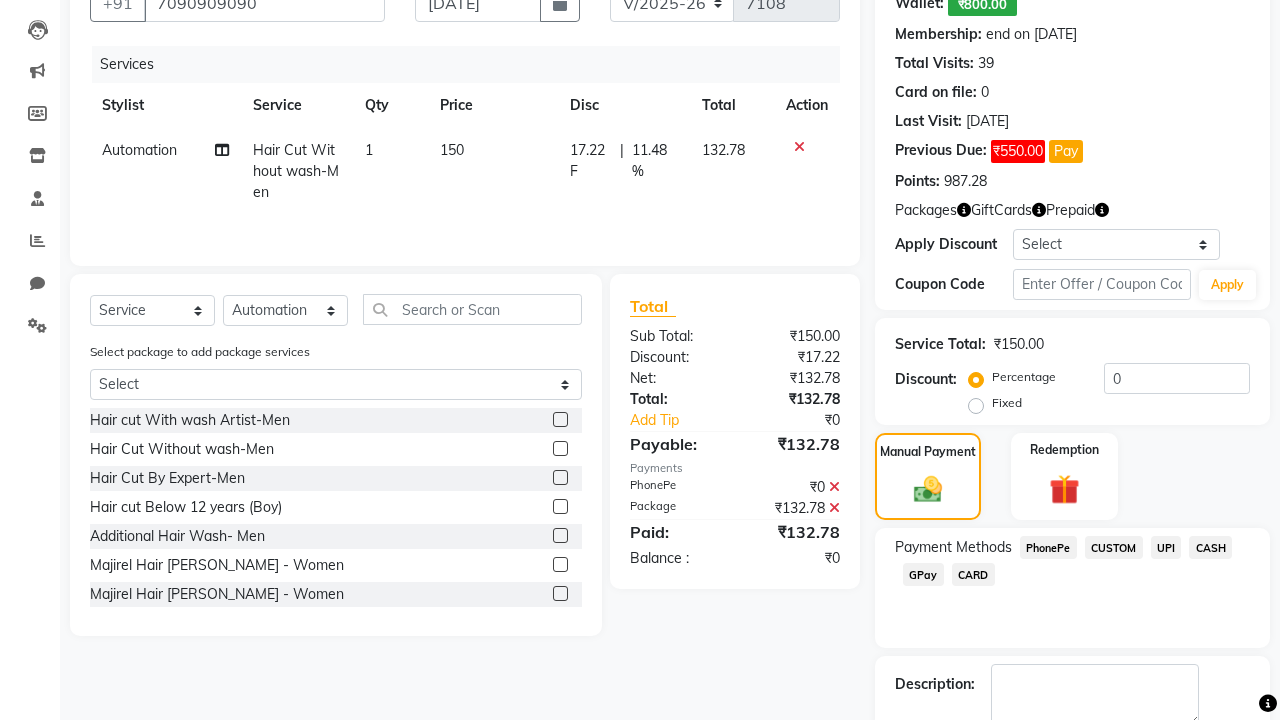 scroll, scrollTop: 314, scrollLeft: 0, axis: vertical 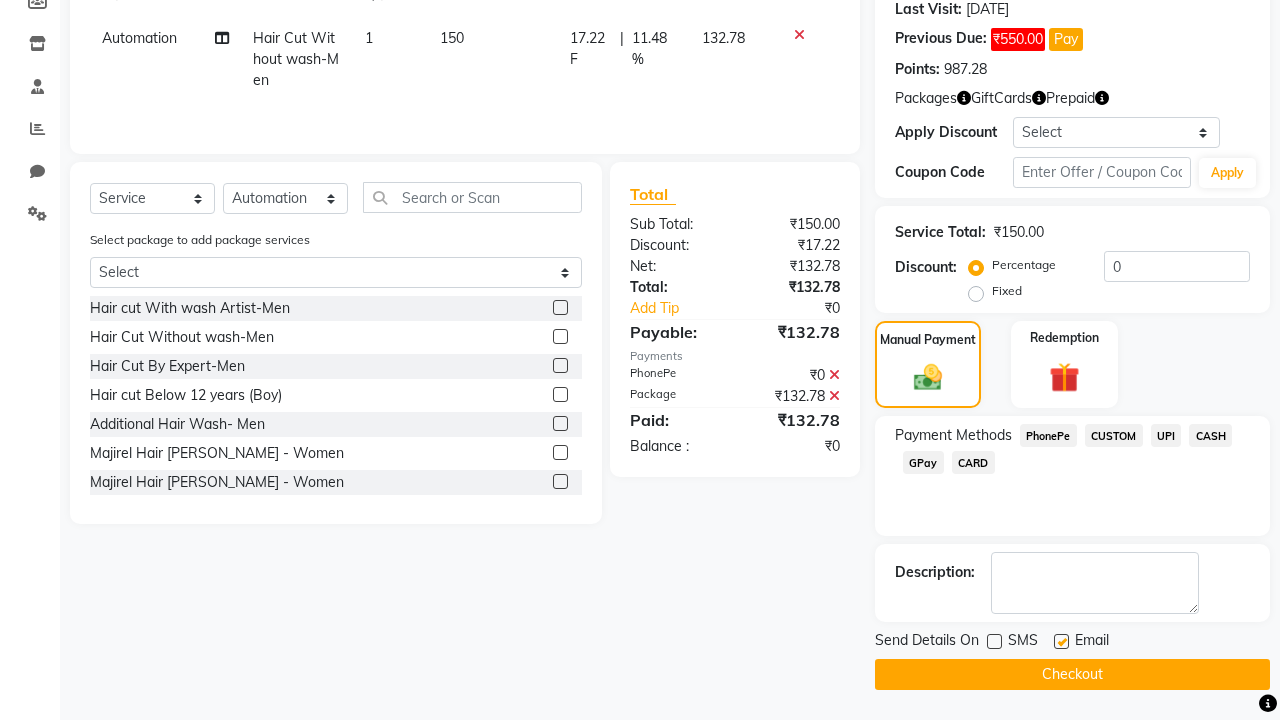 click 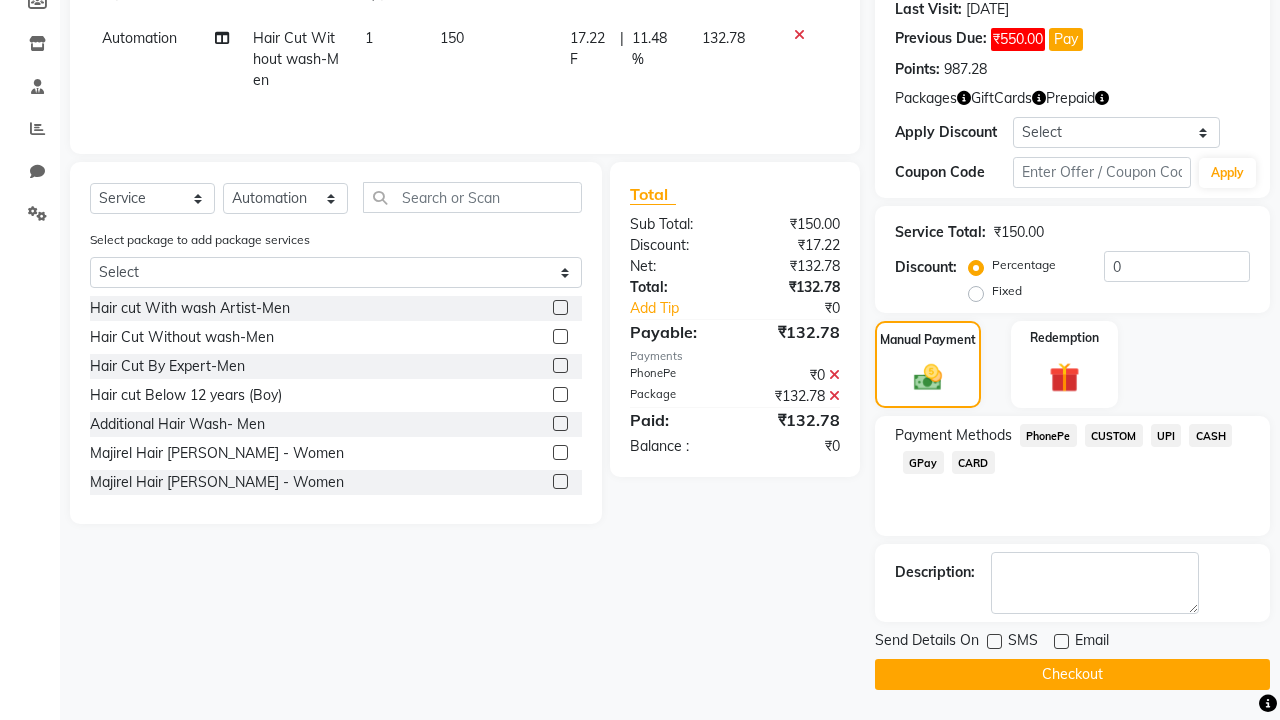 click on "Checkout" 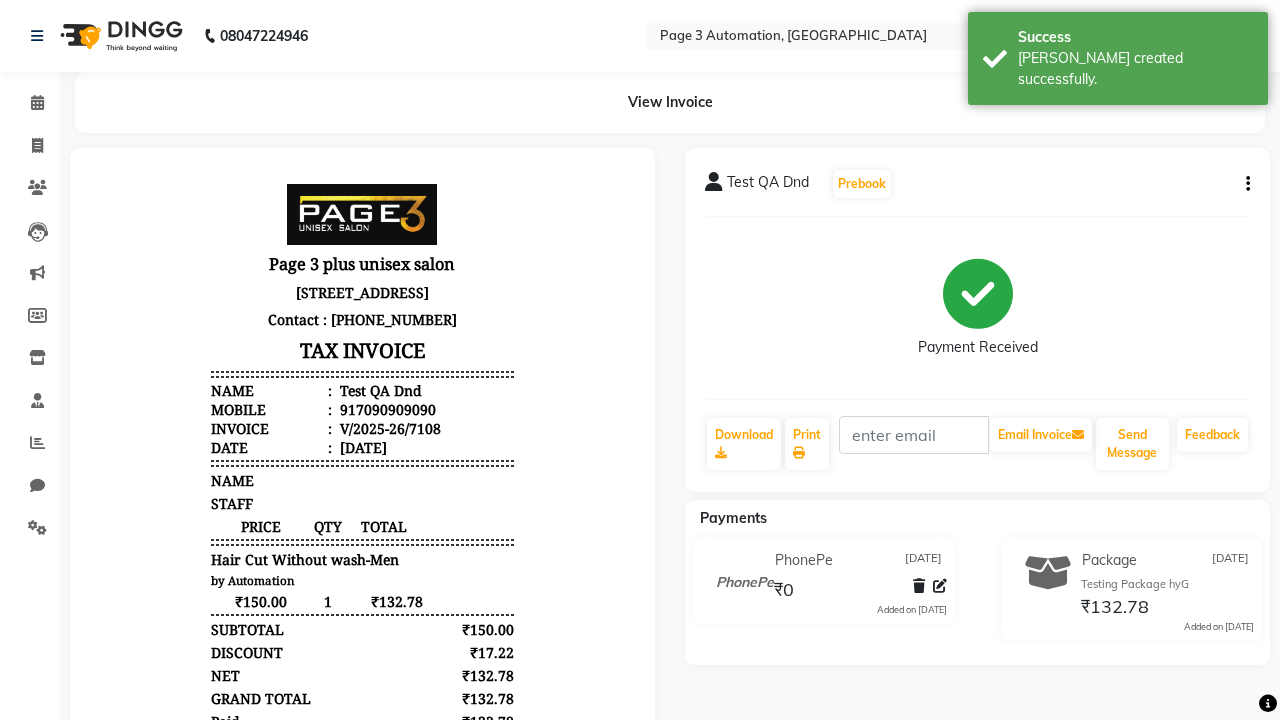 scroll, scrollTop: 0, scrollLeft: 0, axis: both 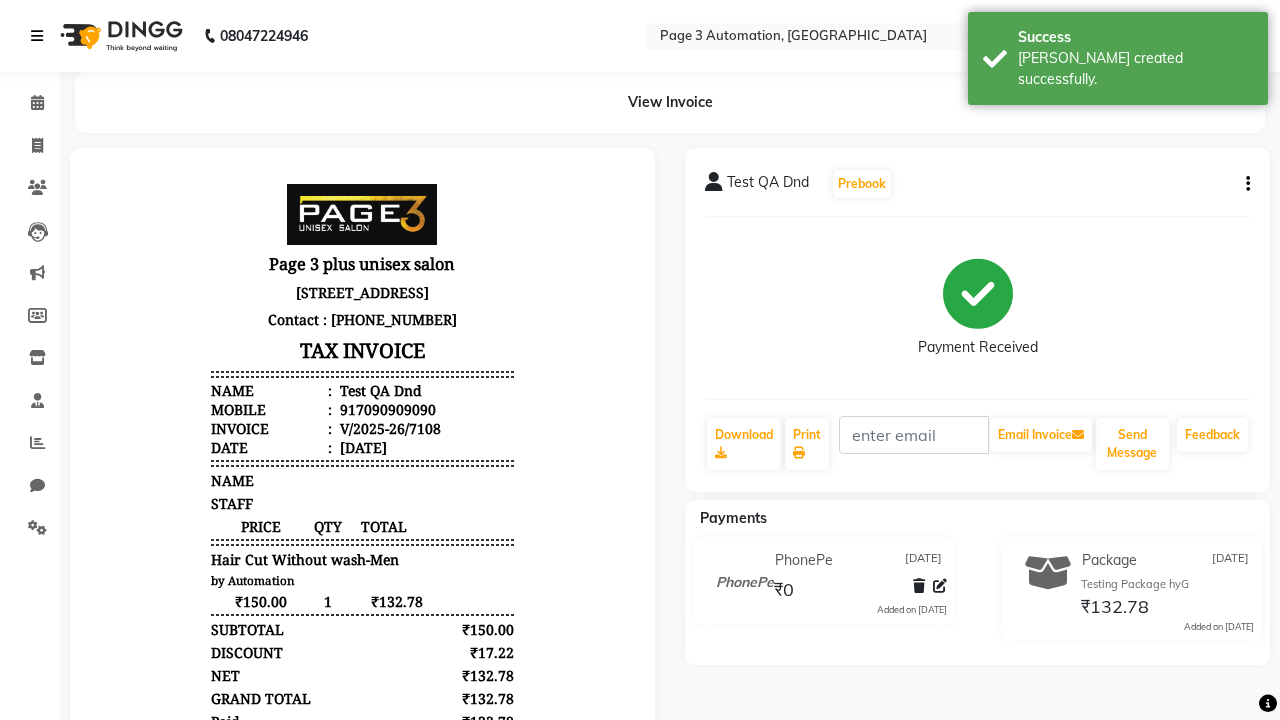 click on "[PERSON_NAME] created successfully." at bounding box center (1135, 69) 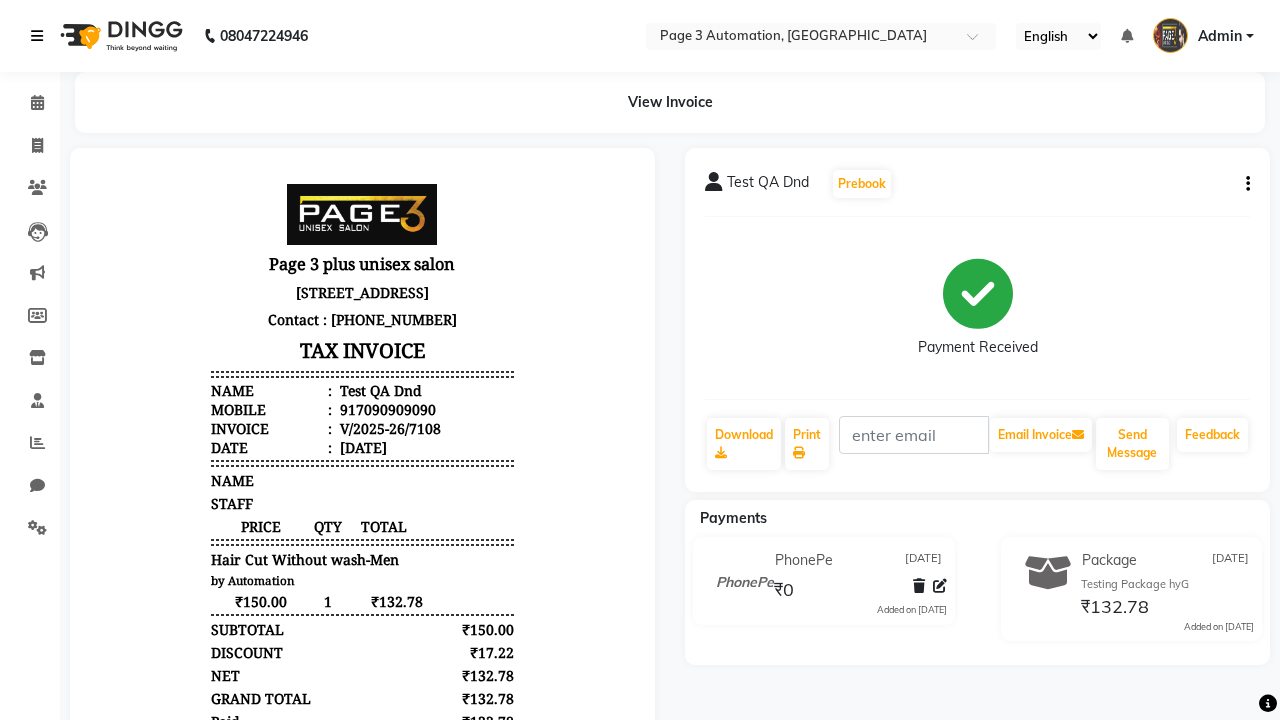 click at bounding box center [37, 36] 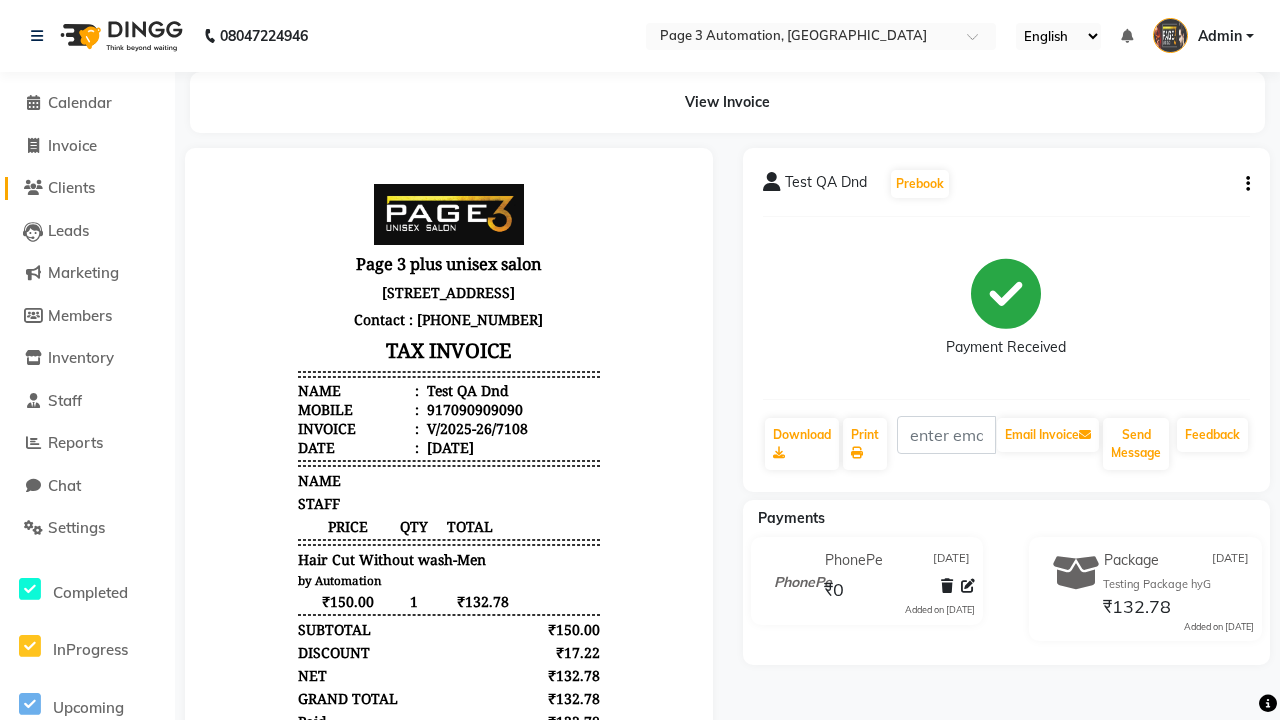 click on "Clients" 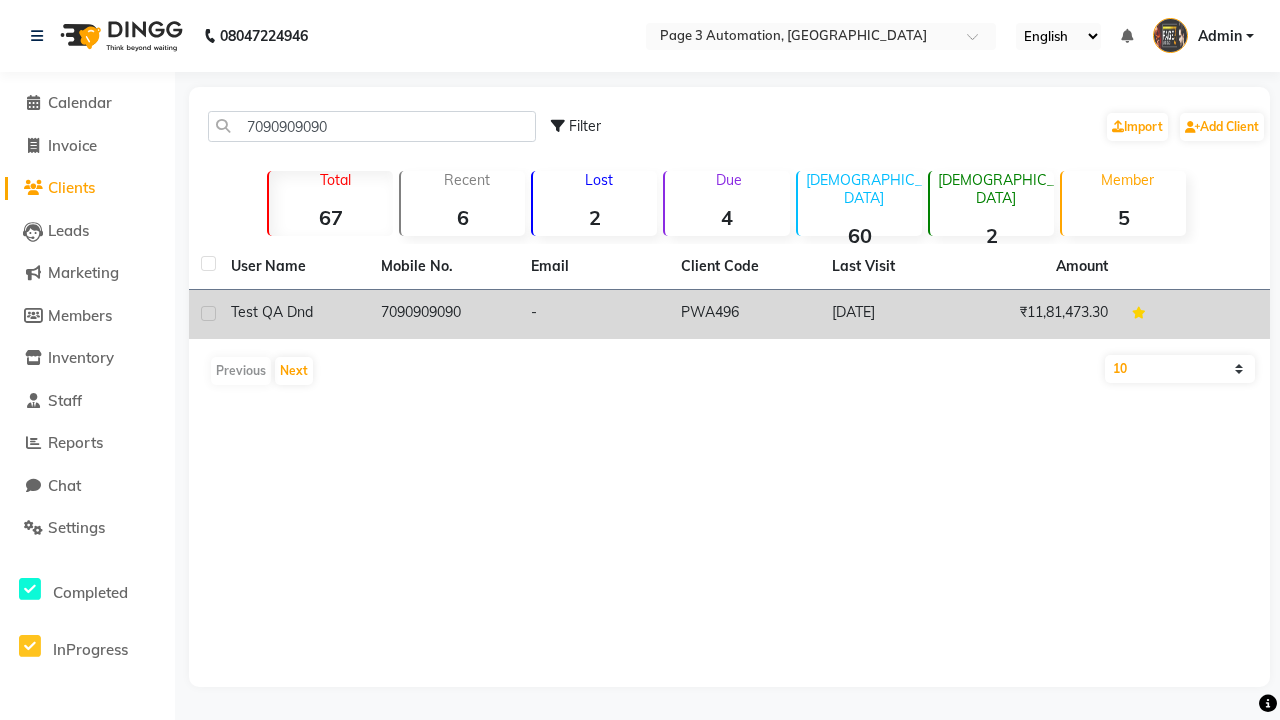 click on "7090909090" 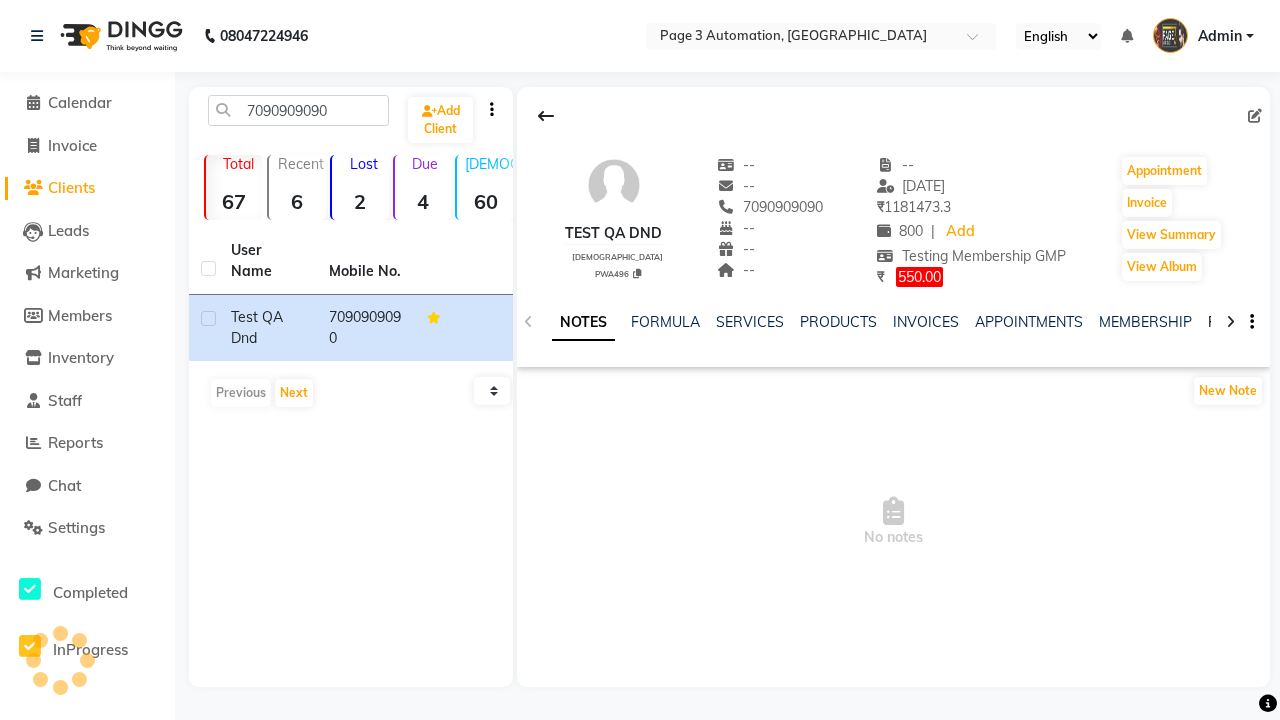 click on "PACKAGES" 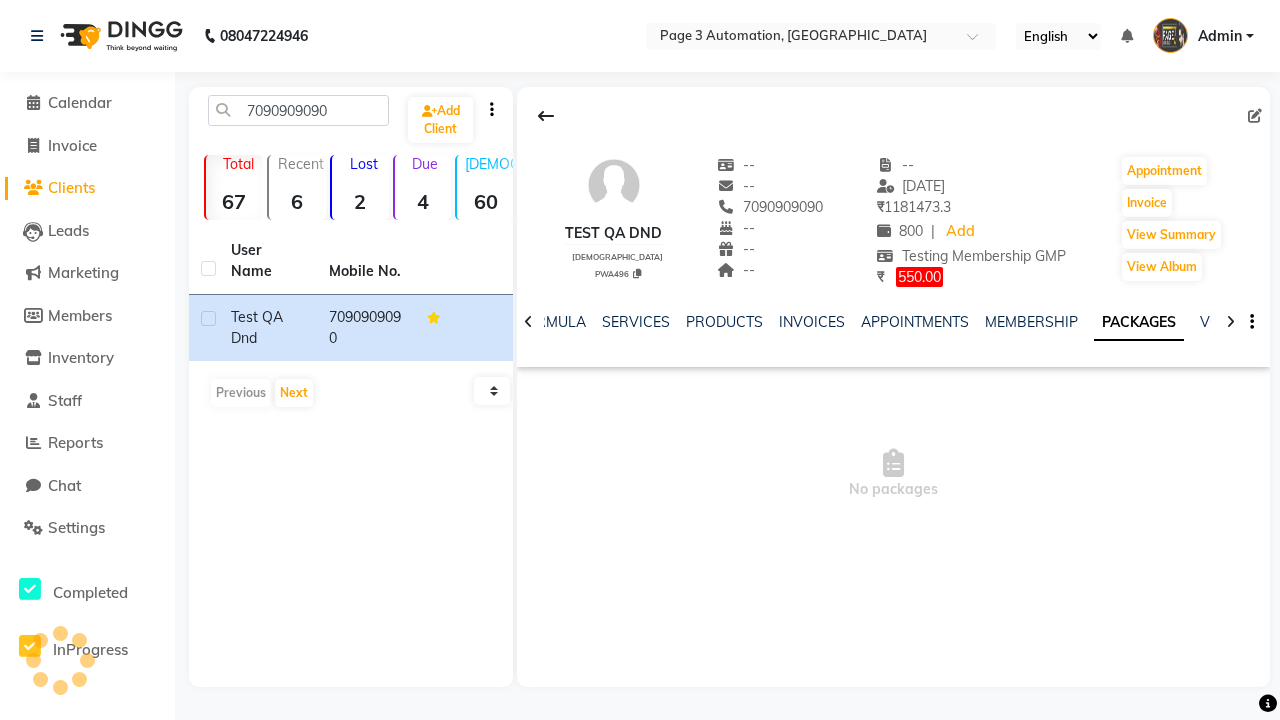scroll, scrollTop: 0, scrollLeft: 71, axis: horizontal 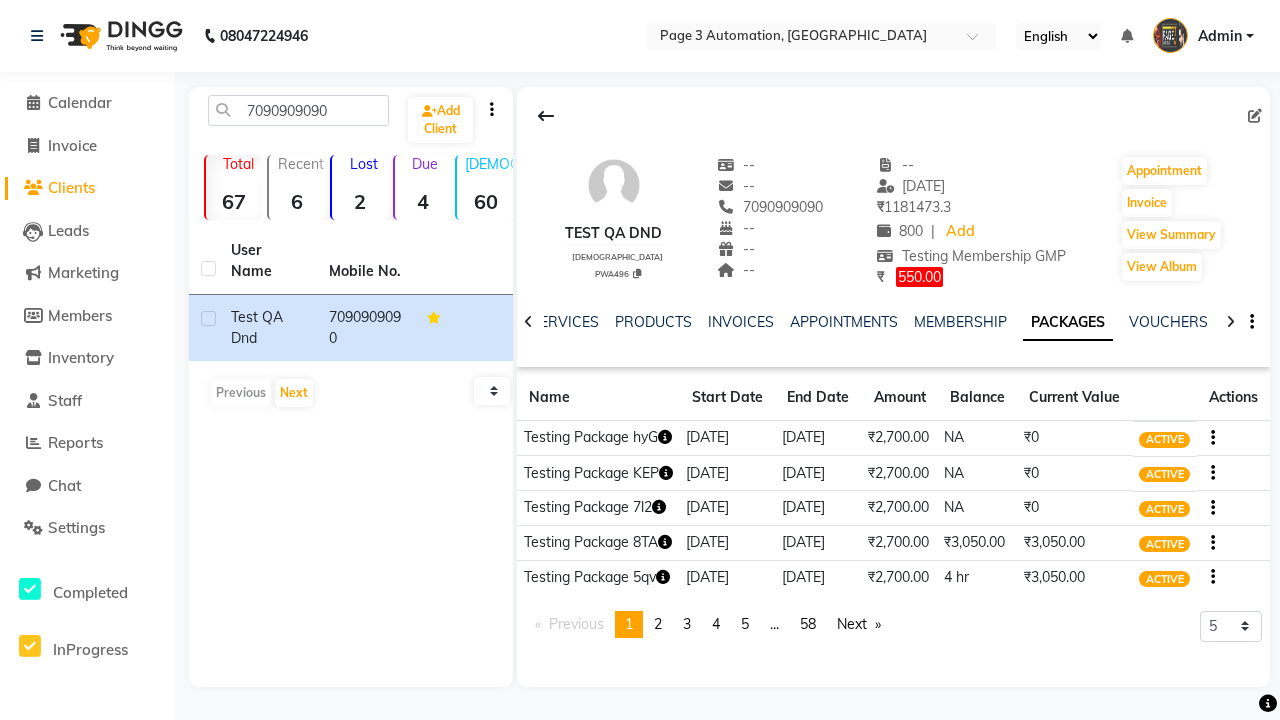 click 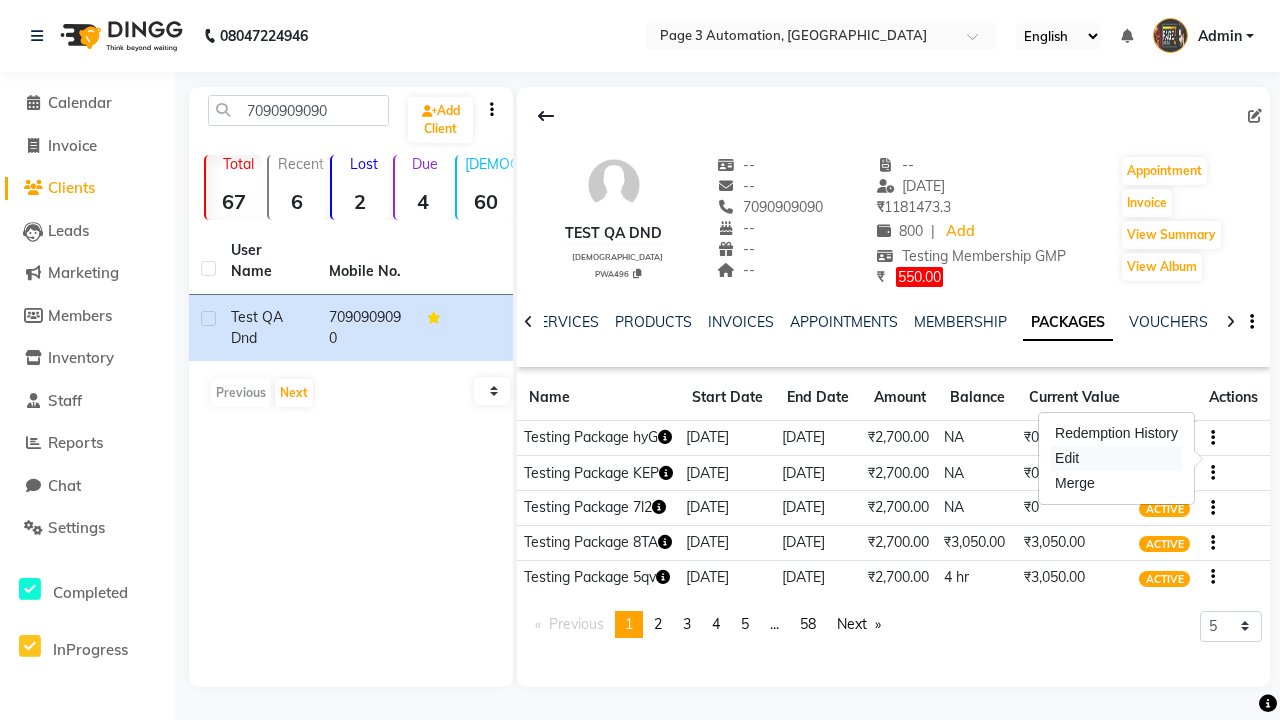 click on "Edit" at bounding box center [1116, 458] 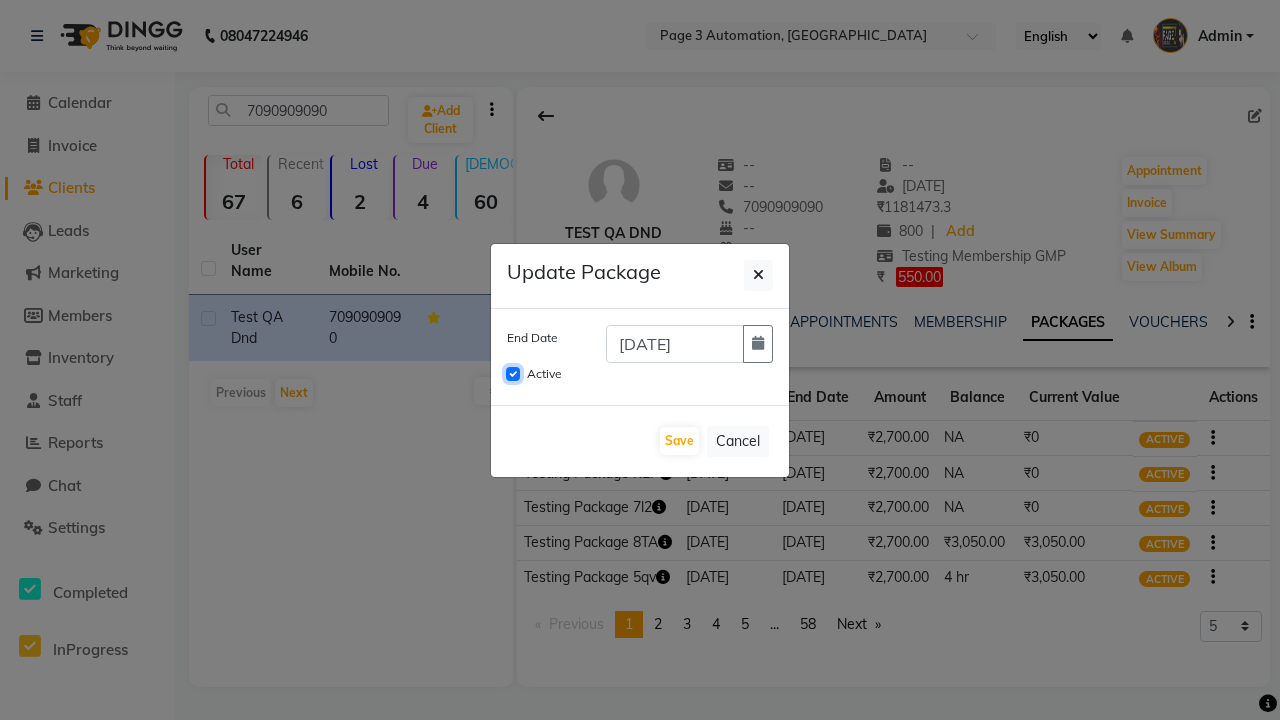 click on "Active" at bounding box center (513, 374) 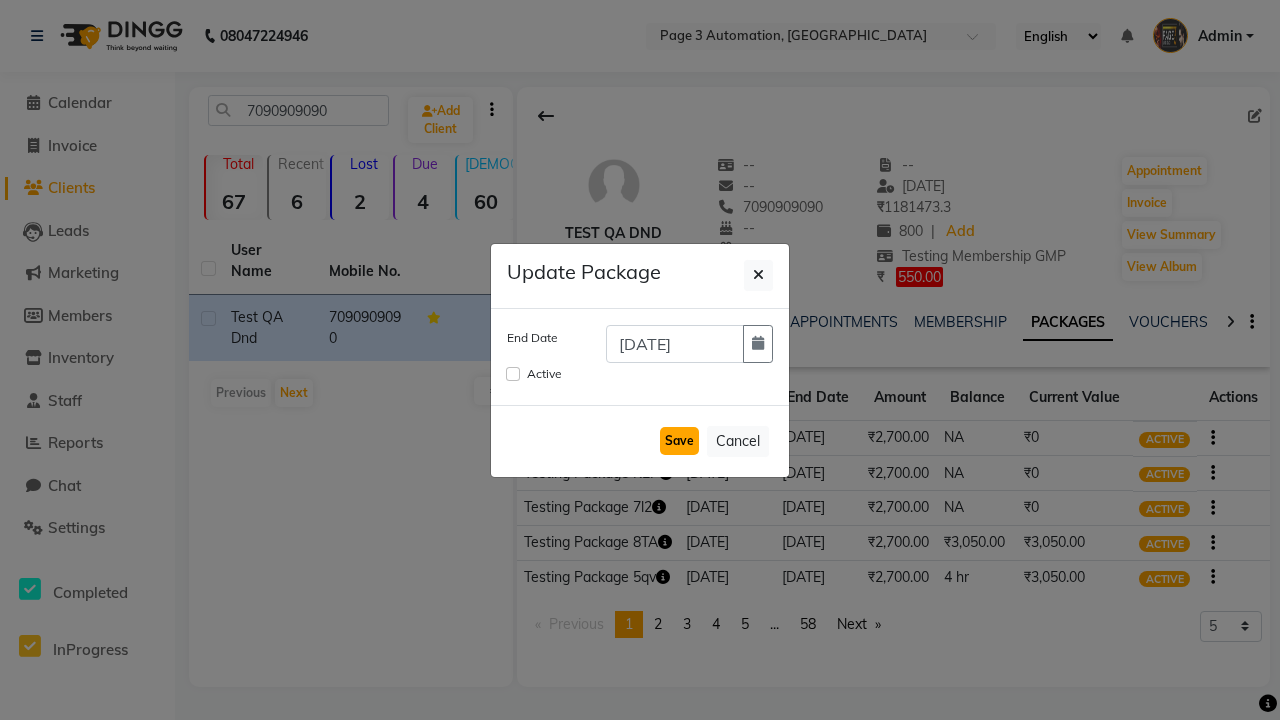 click on "Save" 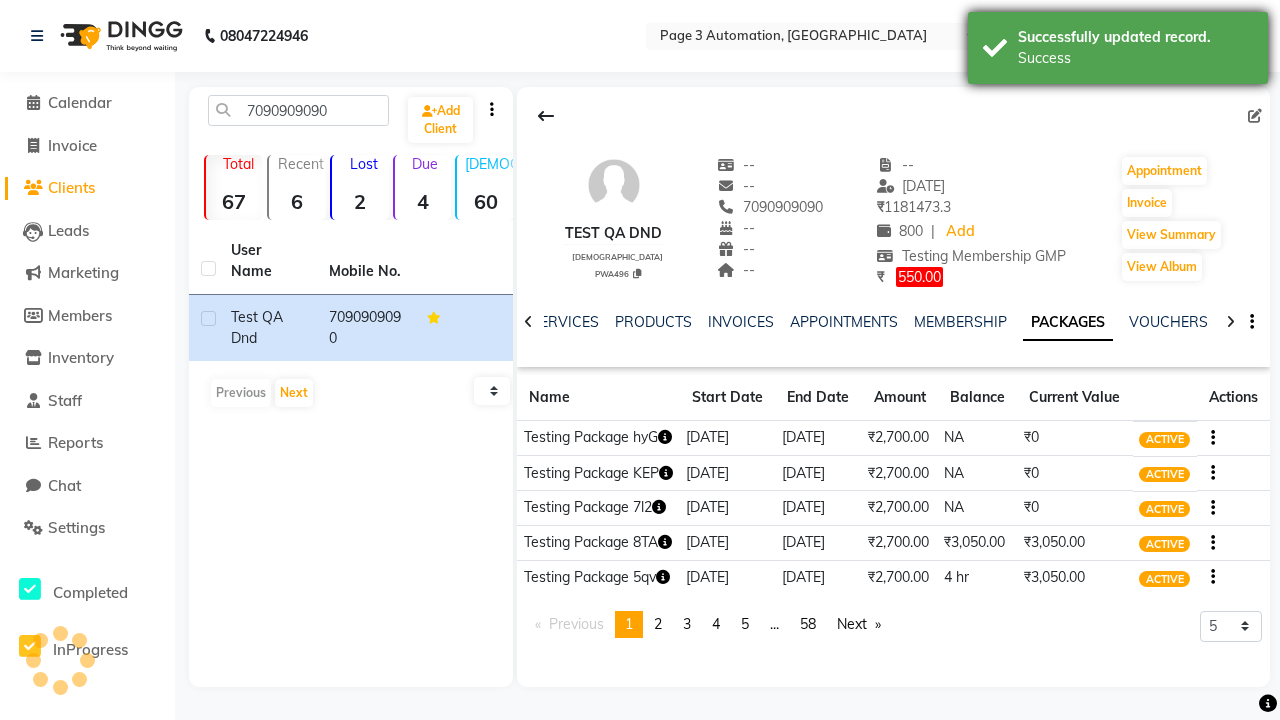 click on "Success" at bounding box center (1135, 58) 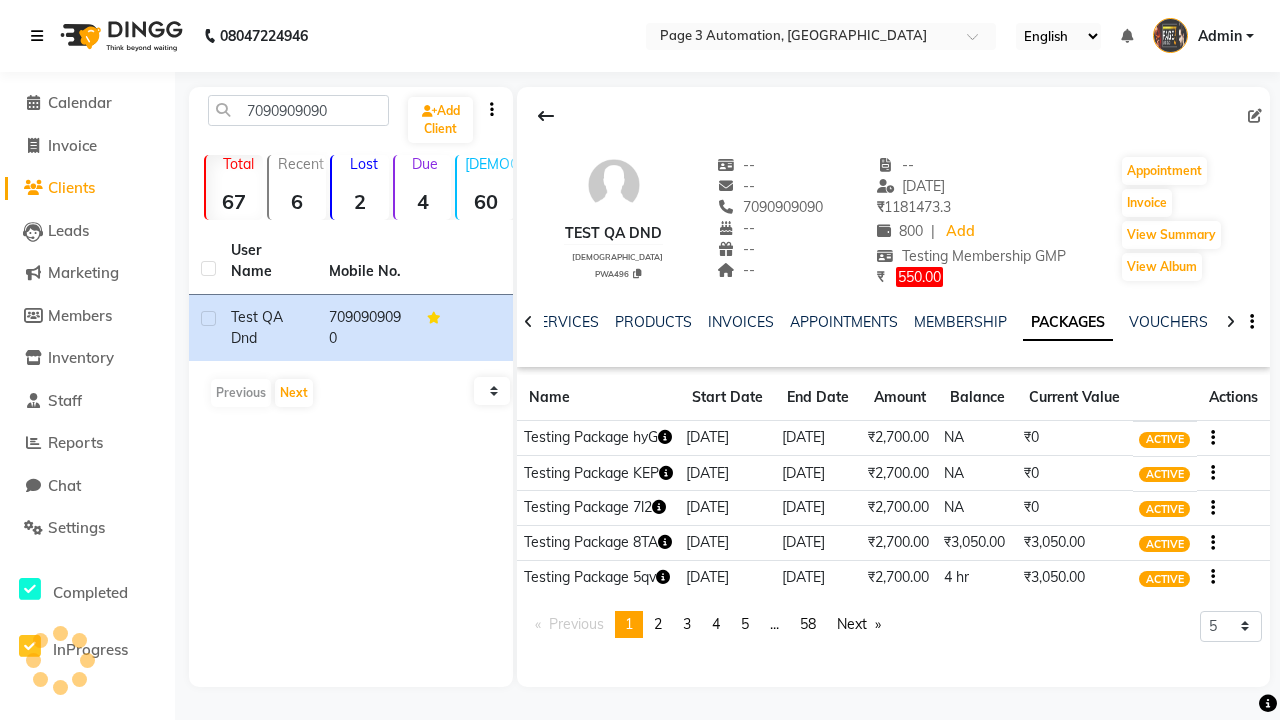click at bounding box center (37, 36) 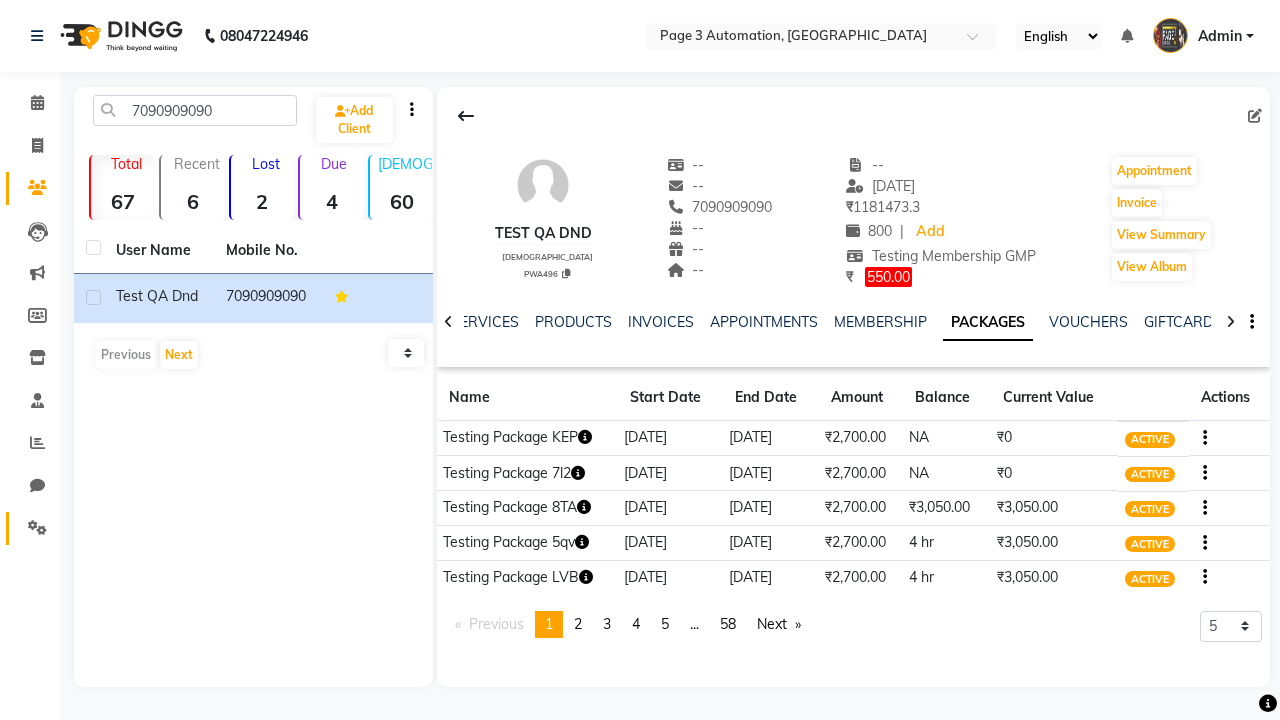 click 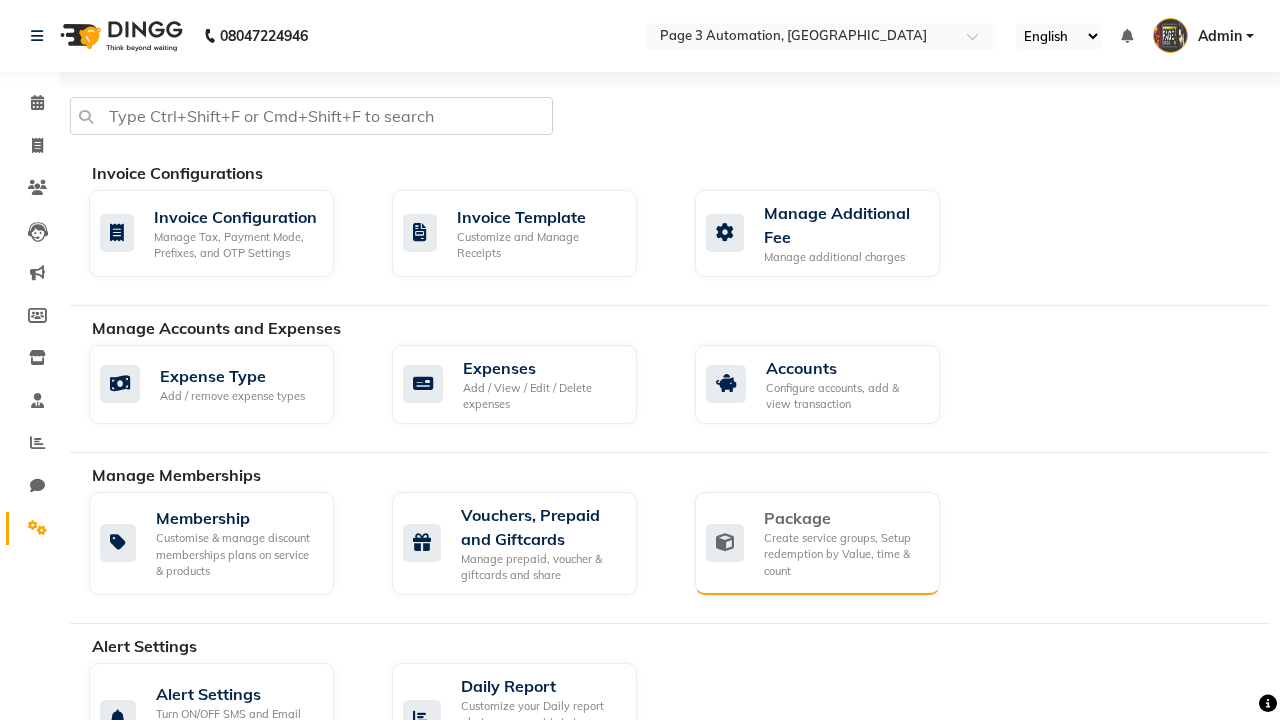 click on "Package" 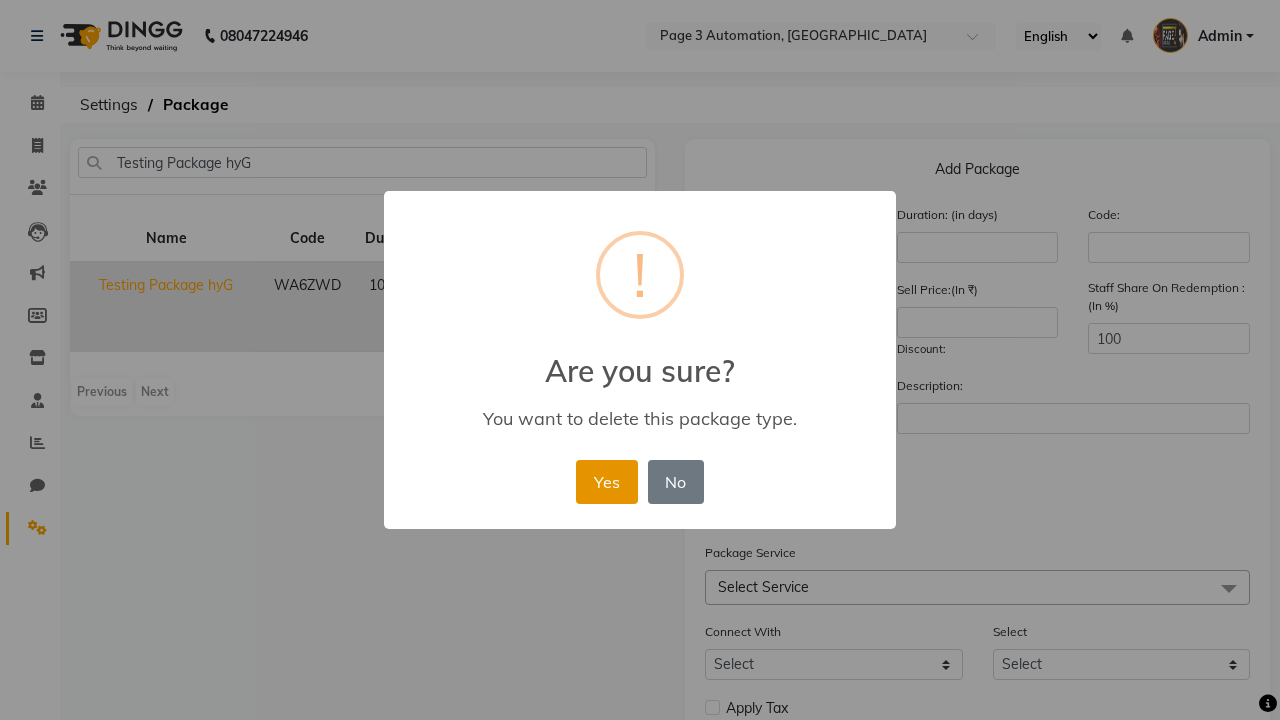 click on "Yes" at bounding box center [606, 482] 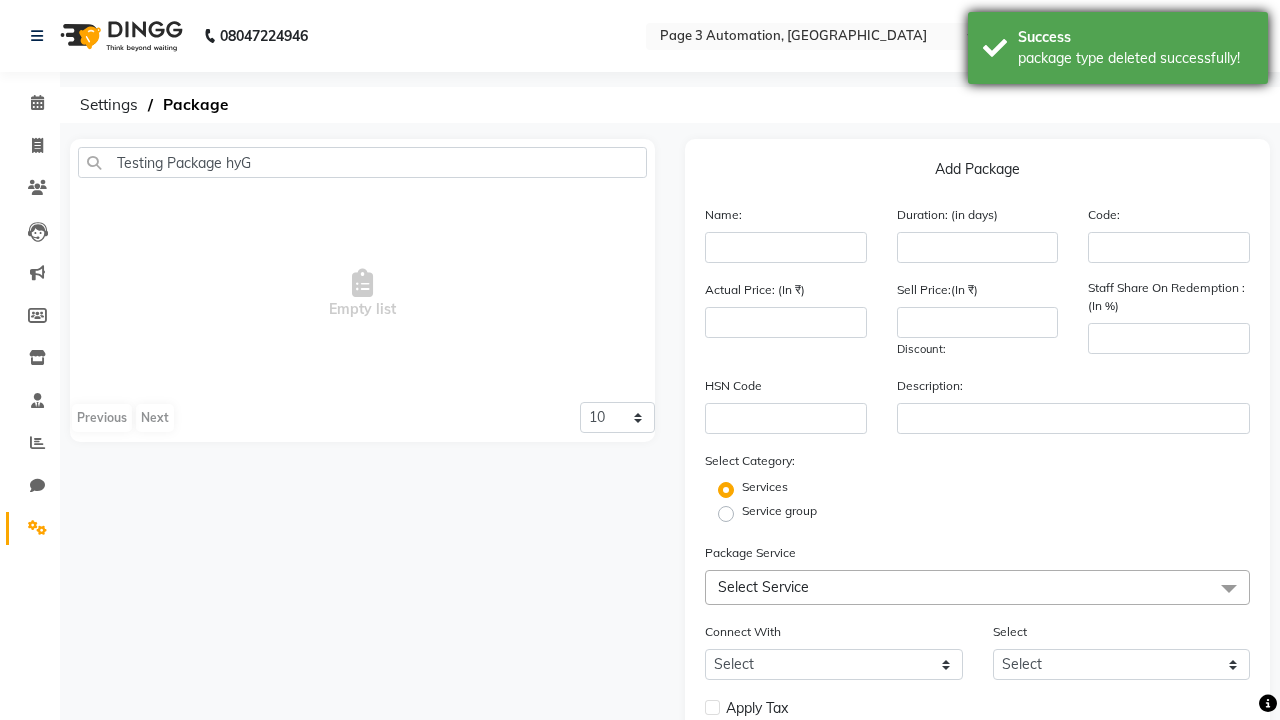 click on "package type deleted successfully!" at bounding box center [1135, 58] 